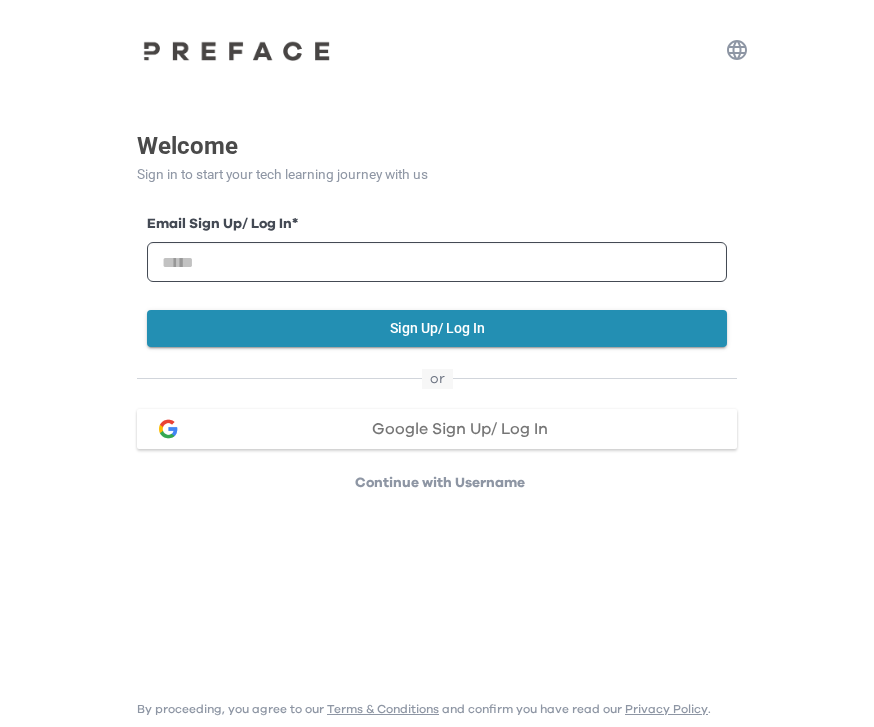 scroll, scrollTop: 0, scrollLeft: 0, axis: both 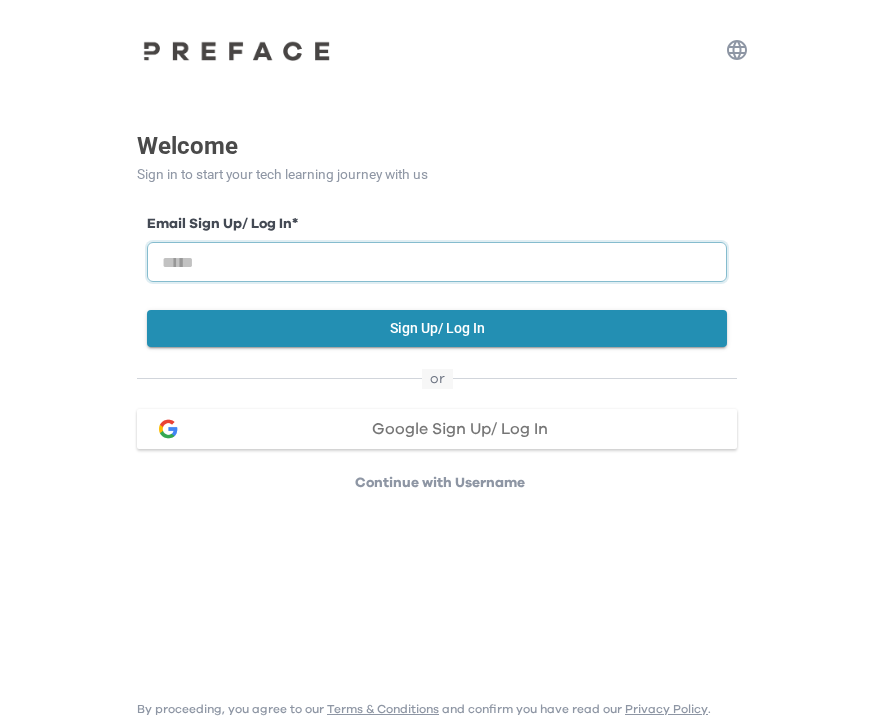 click at bounding box center (437, 262) 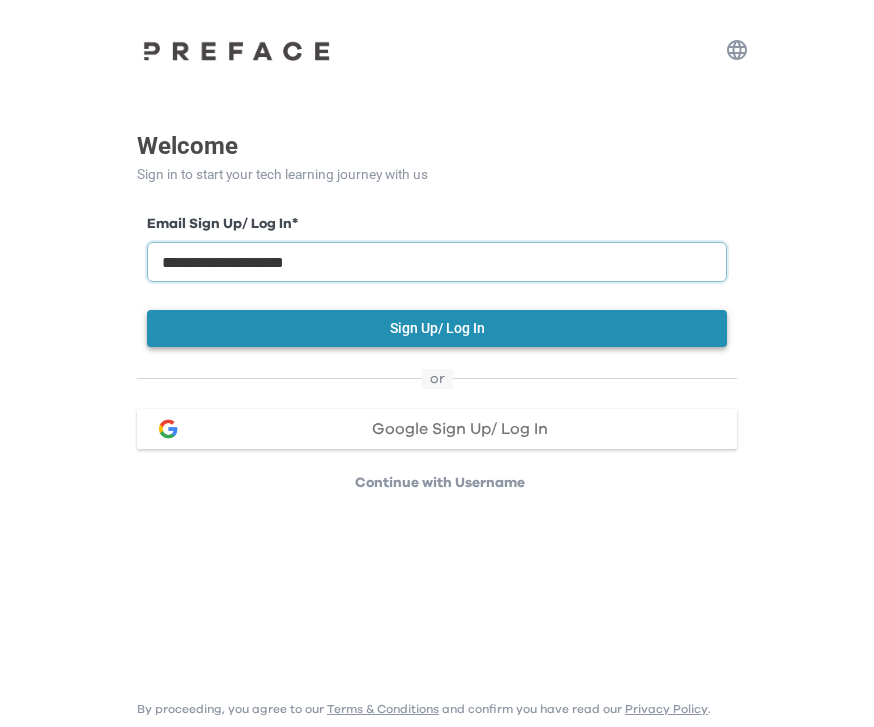 type on "**********" 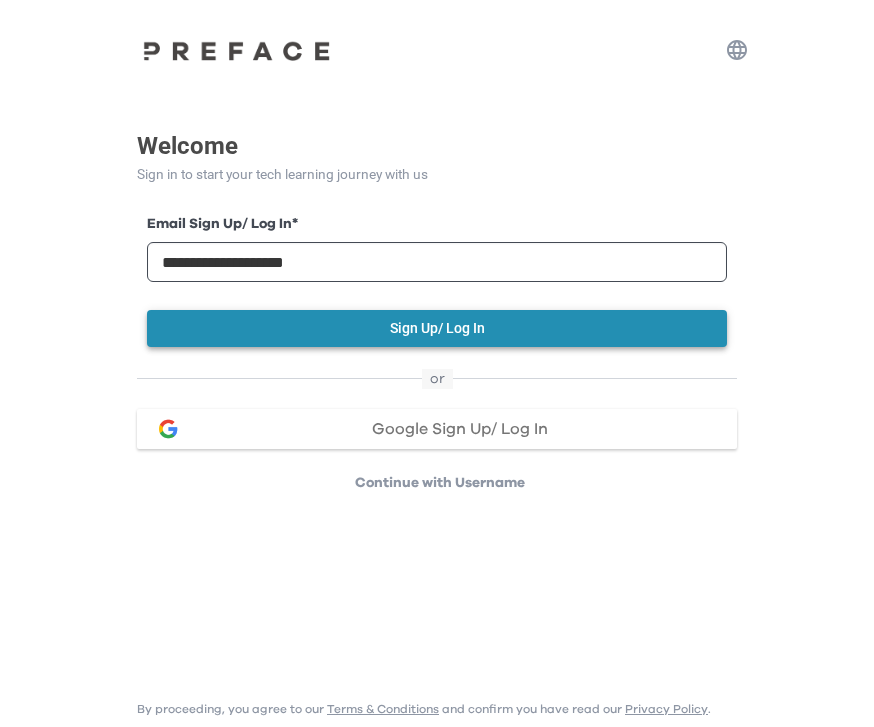 click on "Sign Up/ Log In" at bounding box center (437, 328) 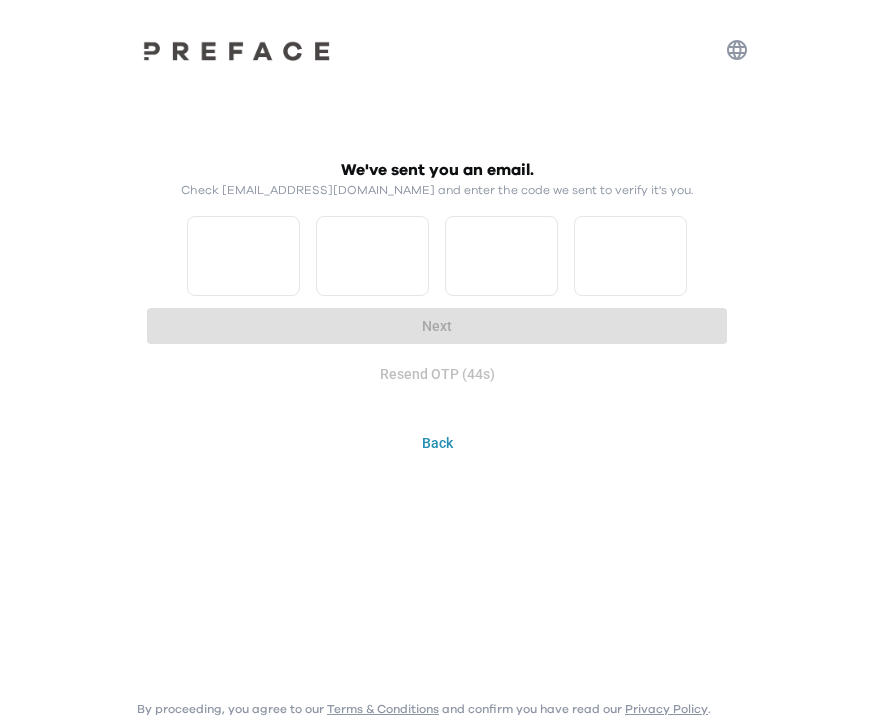 click on "Back" at bounding box center (437, 443) 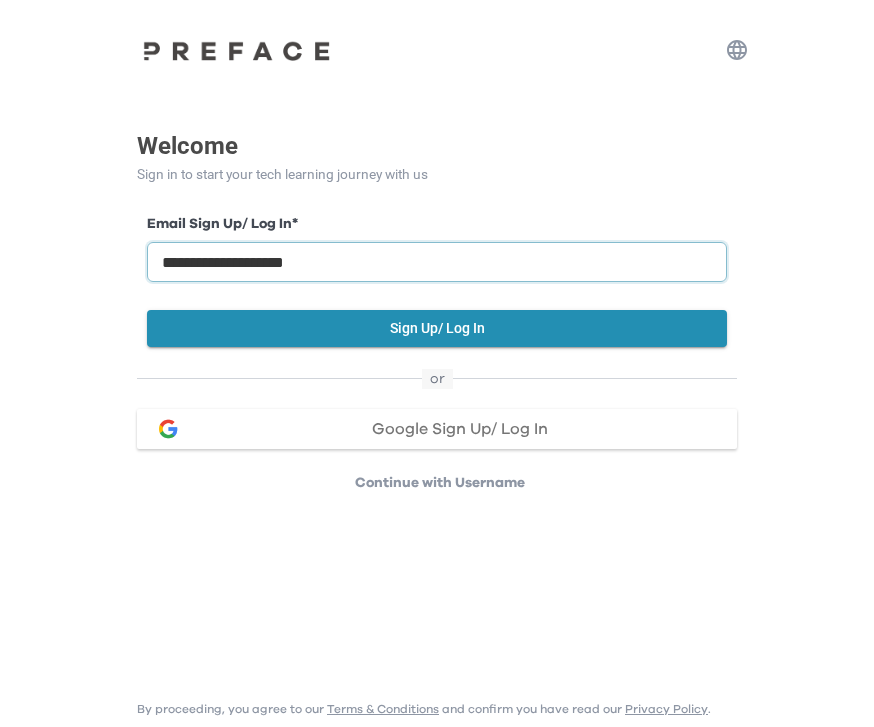click on "**********" at bounding box center (437, 262) 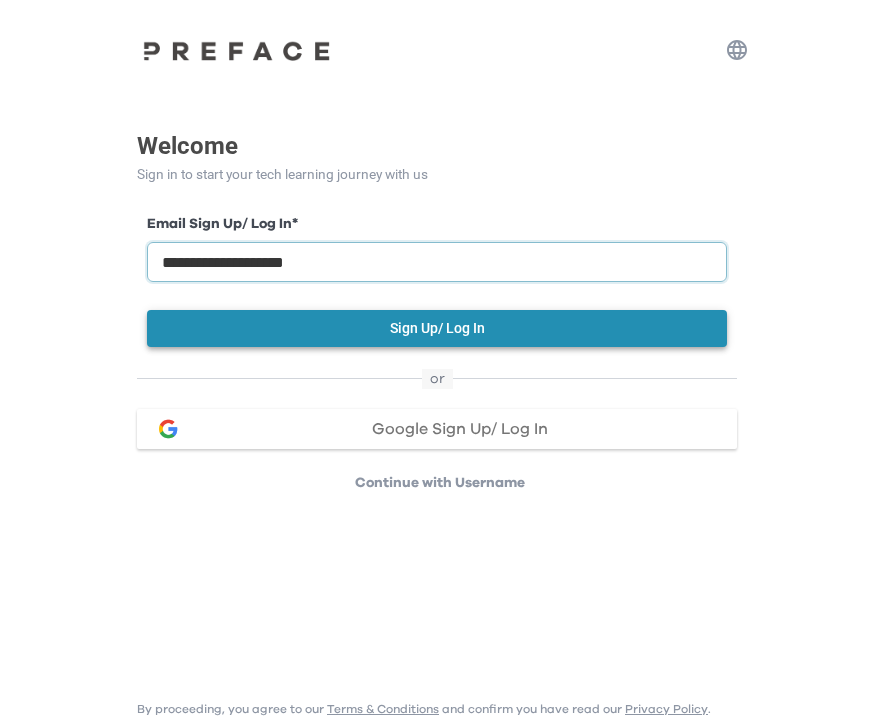 type on "**********" 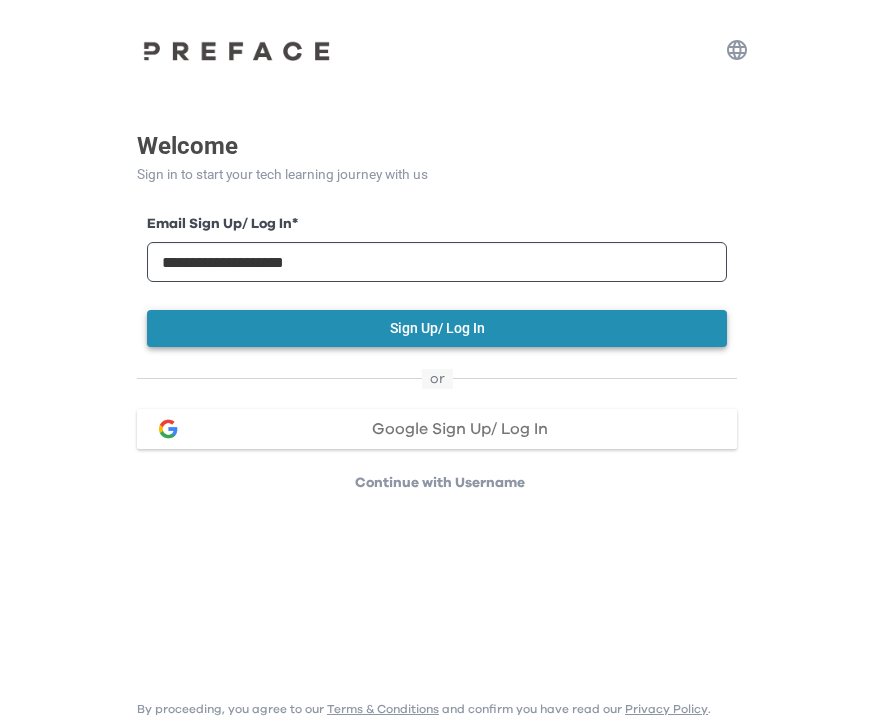 click on "Sign Up/ Log In" at bounding box center [437, 328] 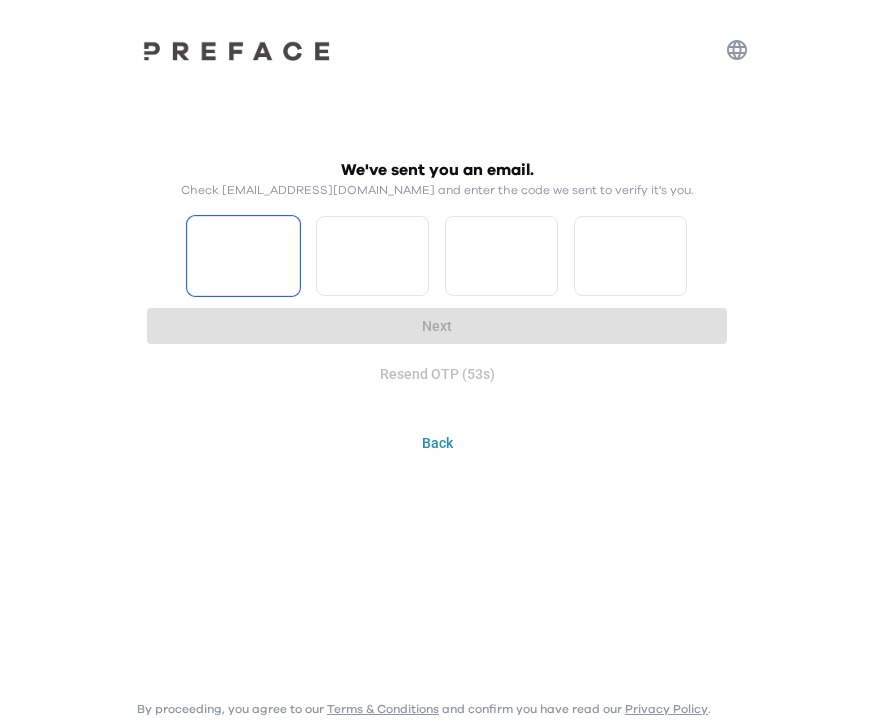 click at bounding box center (243, 256) 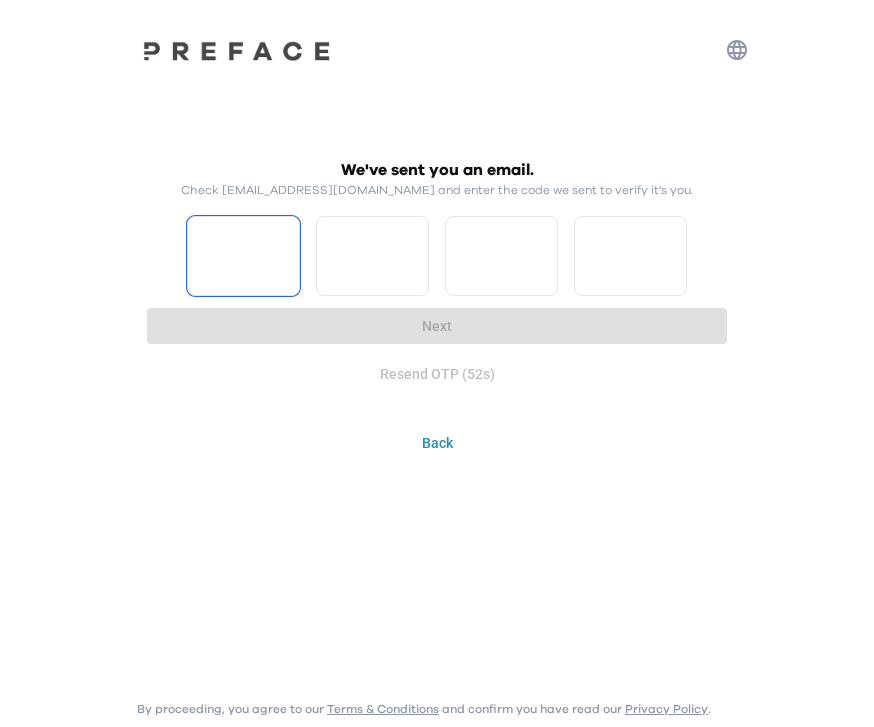 type on "*" 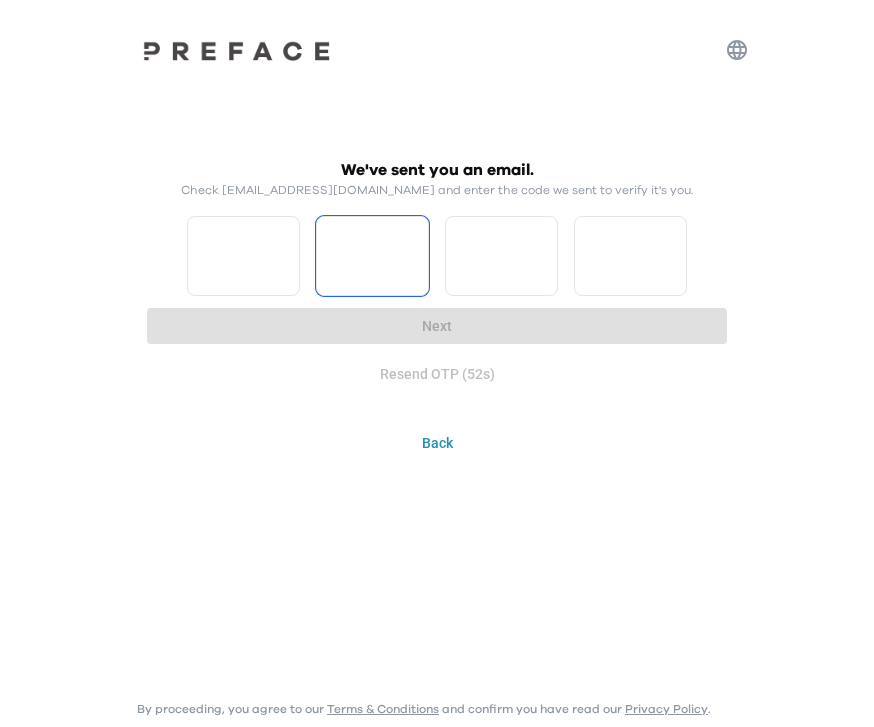 type on "*" 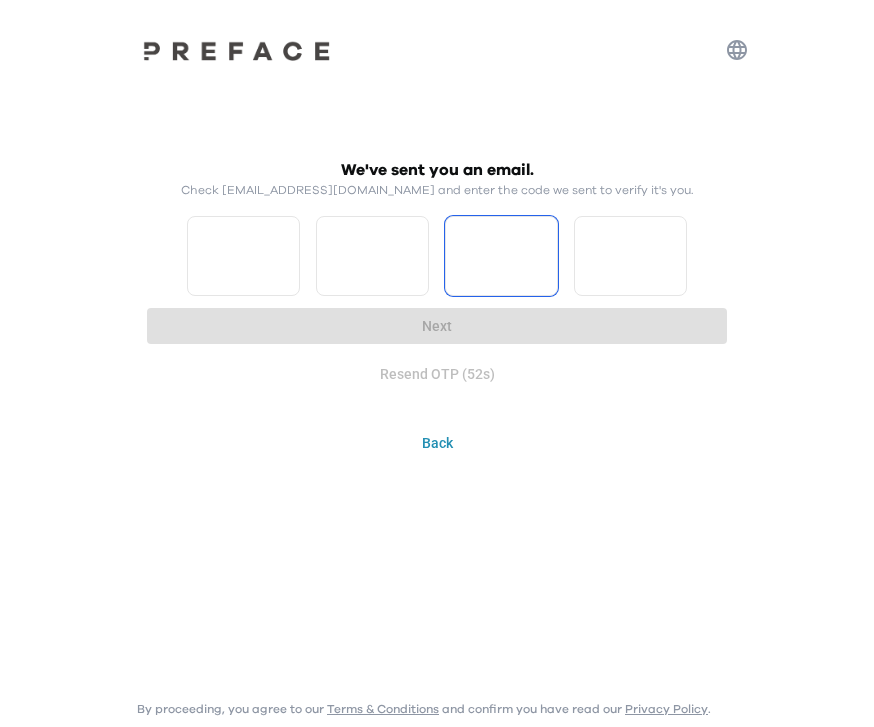 type on "*" 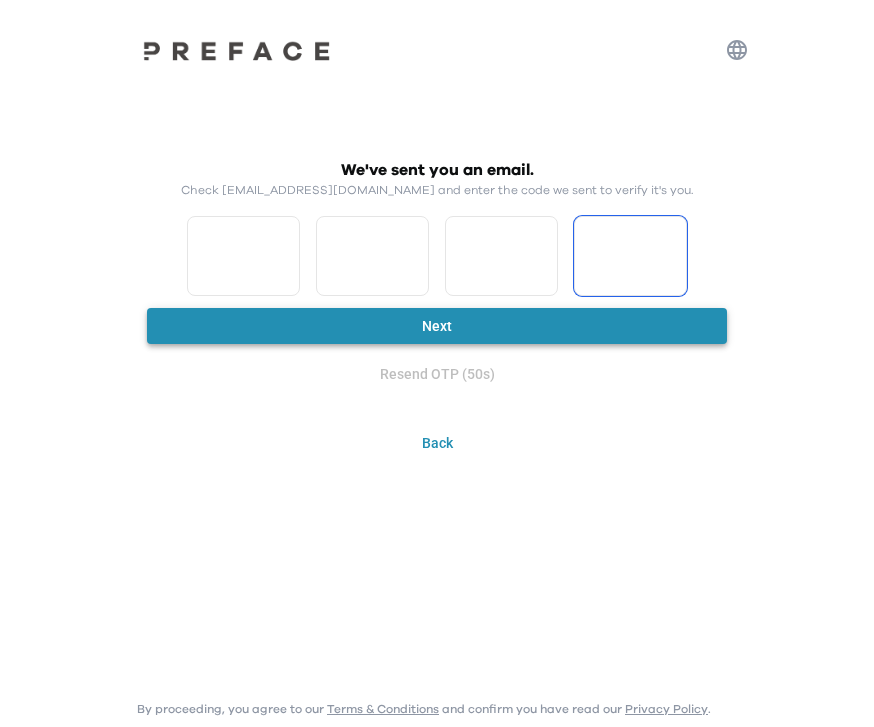 type on "*" 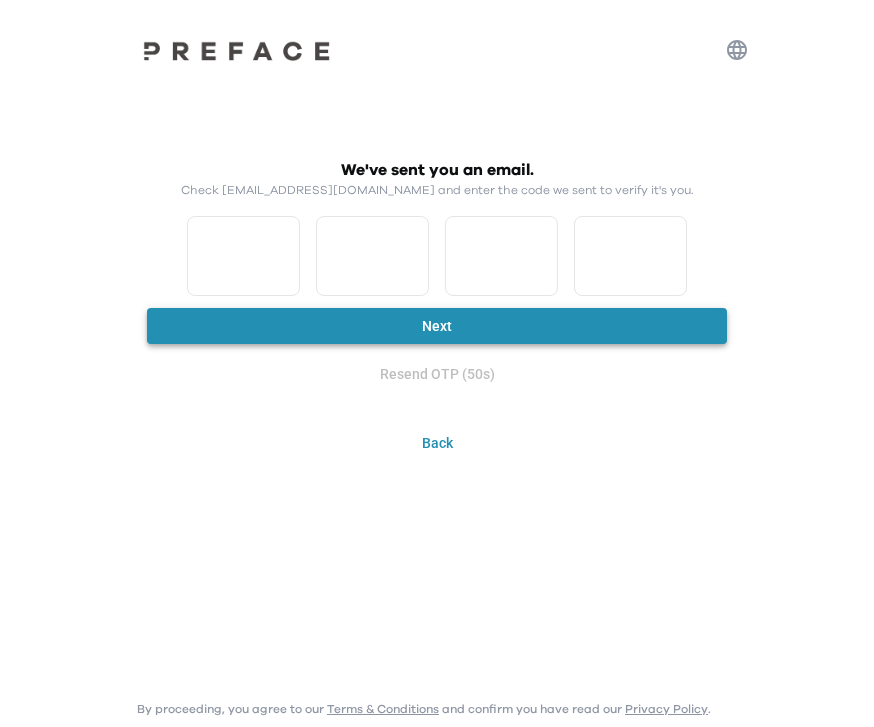 click on "Next" at bounding box center (437, 326) 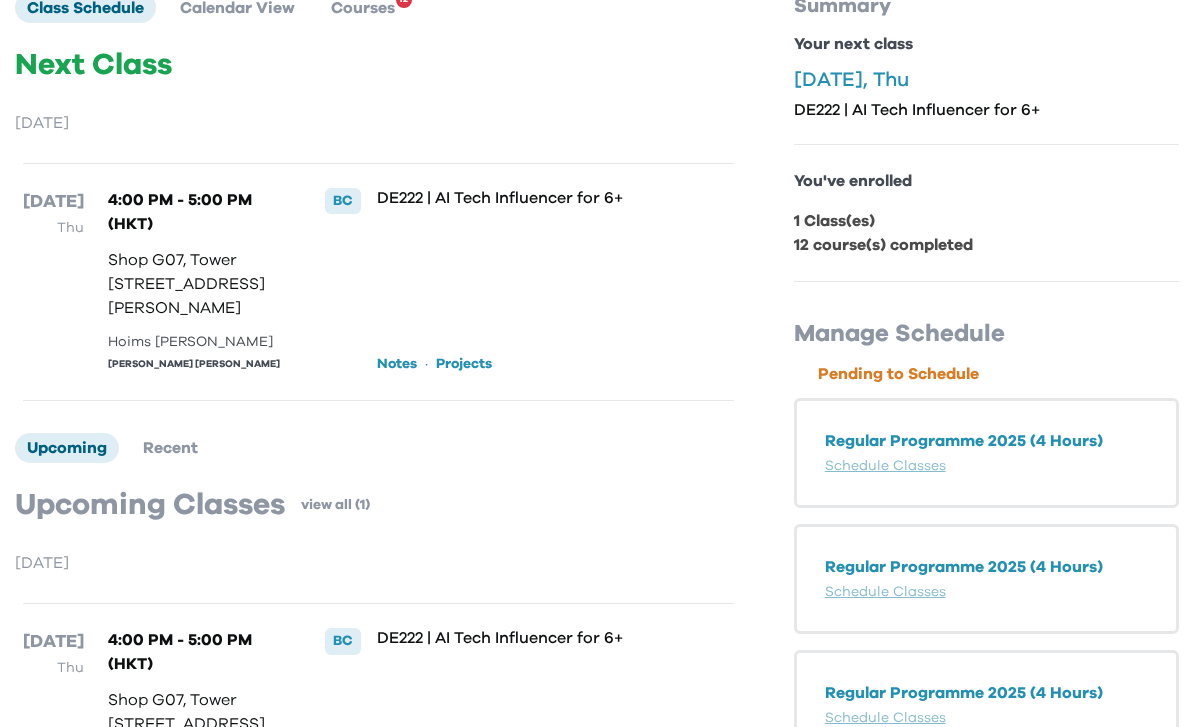 scroll, scrollTop: 0, scrollLeft: 0, axis: both 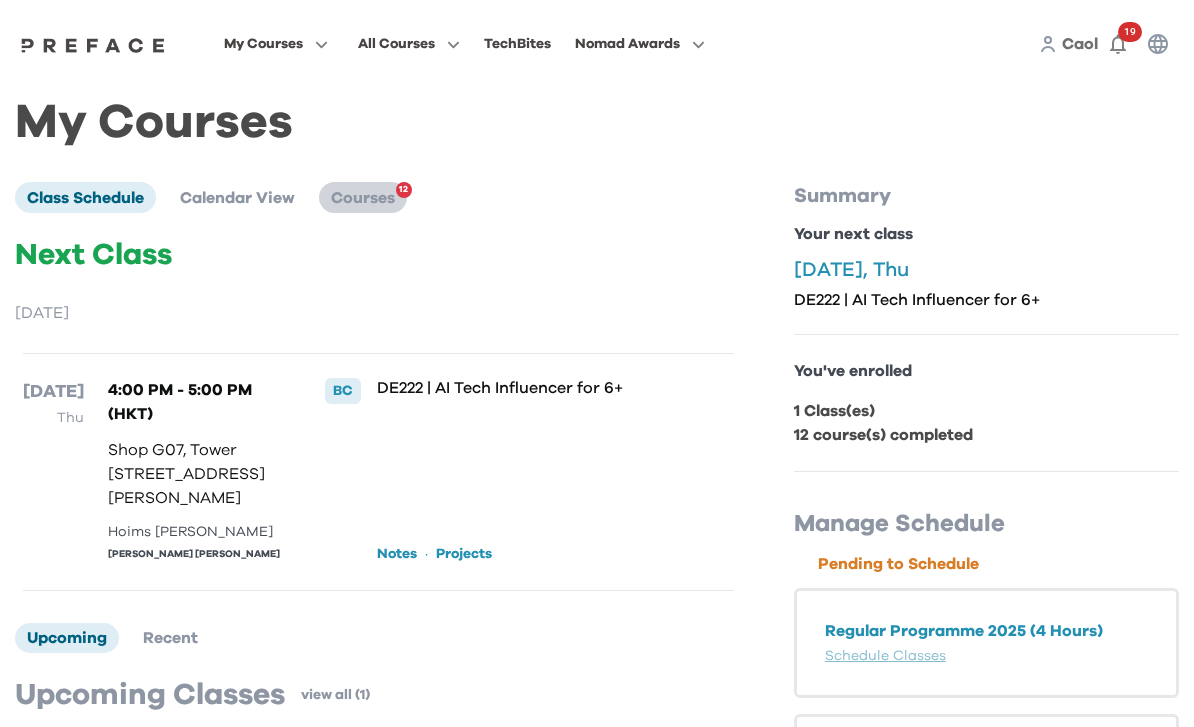 click on "Courses" at bounding box center [363, 198] 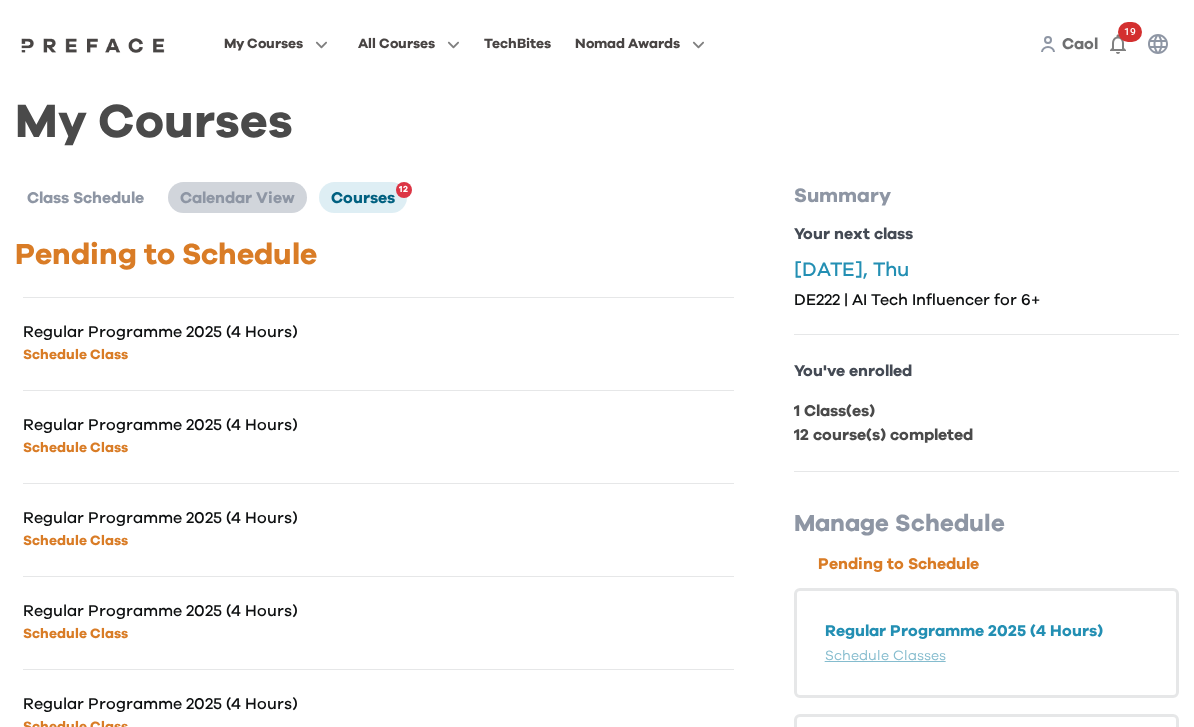 click on "Calendar View" at bounding box center (237, 198) 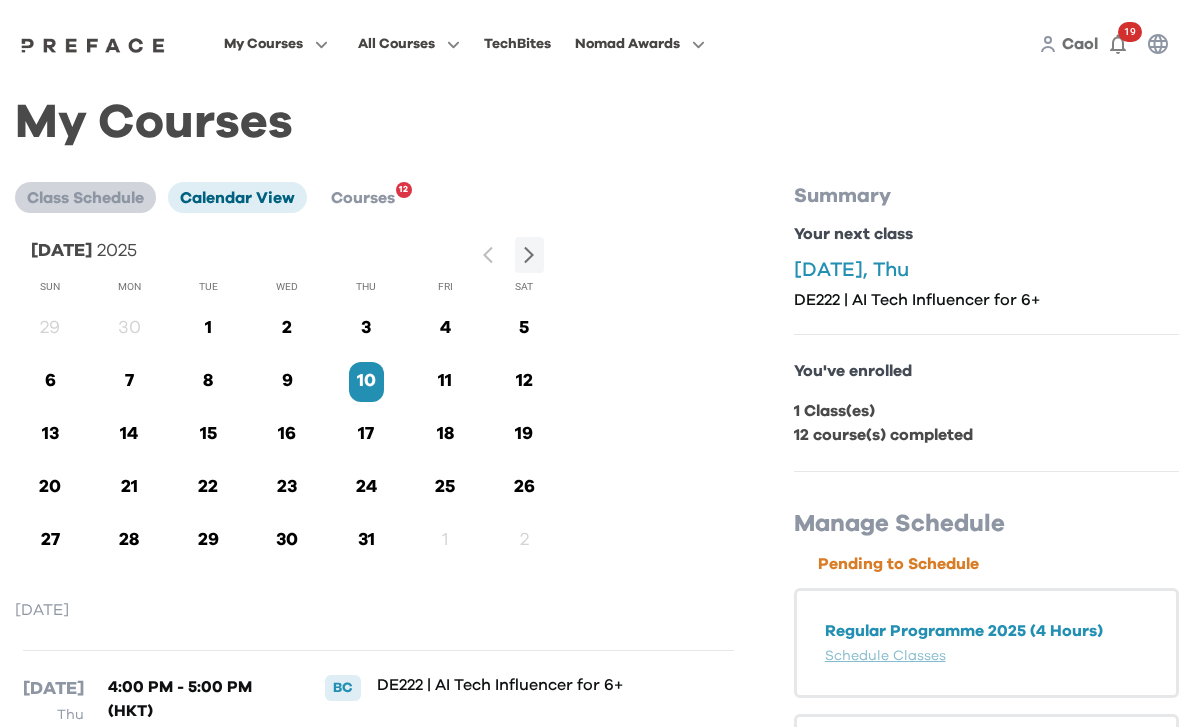 click on "Class Schedule" at bounding box center [85, 198] 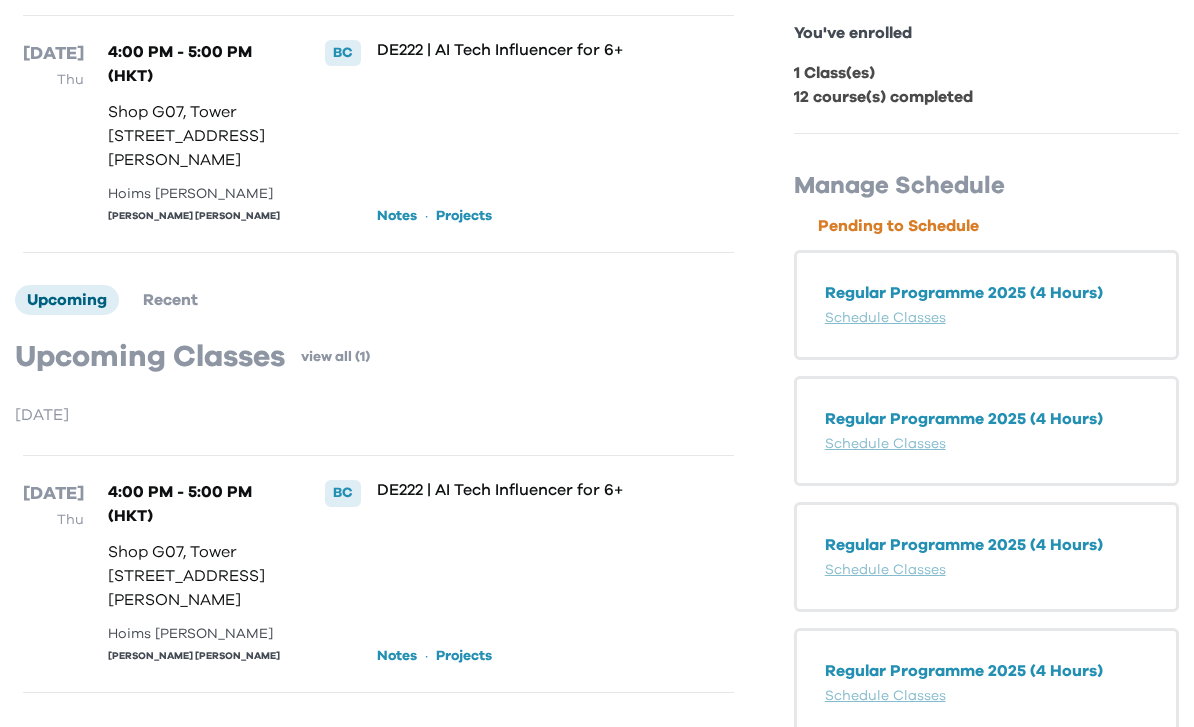 scroll, scrollTop: 361, scrollLeft: 0, axis: vertical 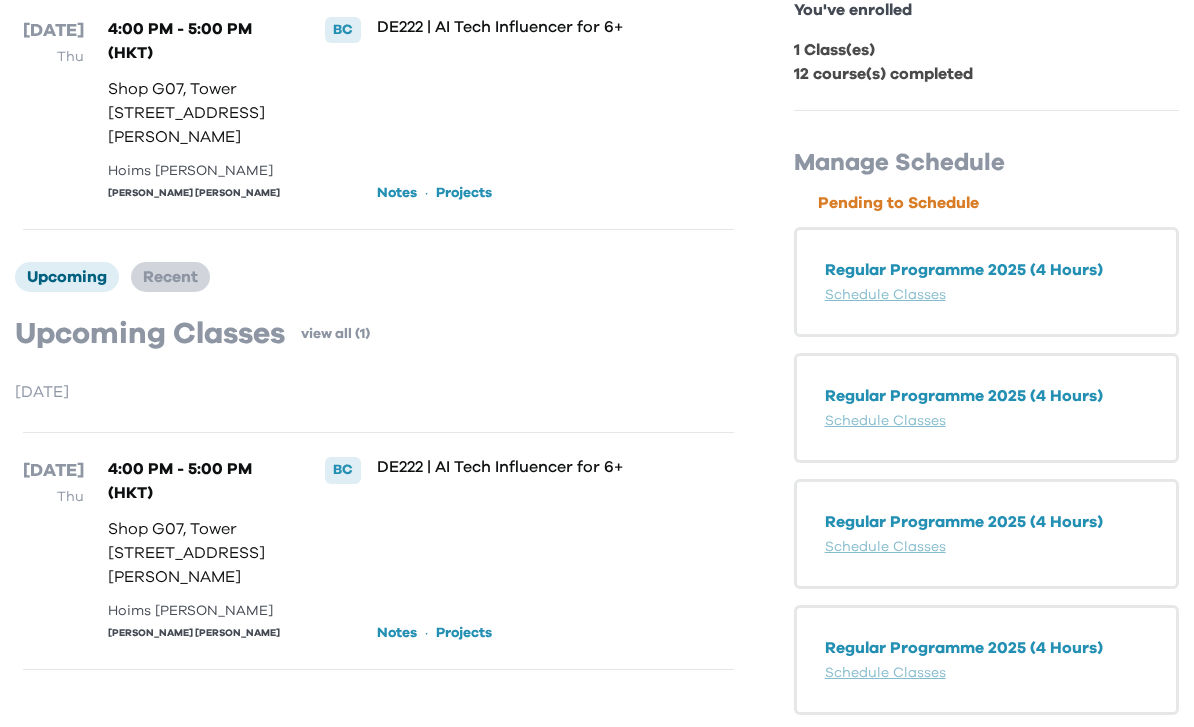 click on "Recent" at bounding box center [170, 277] 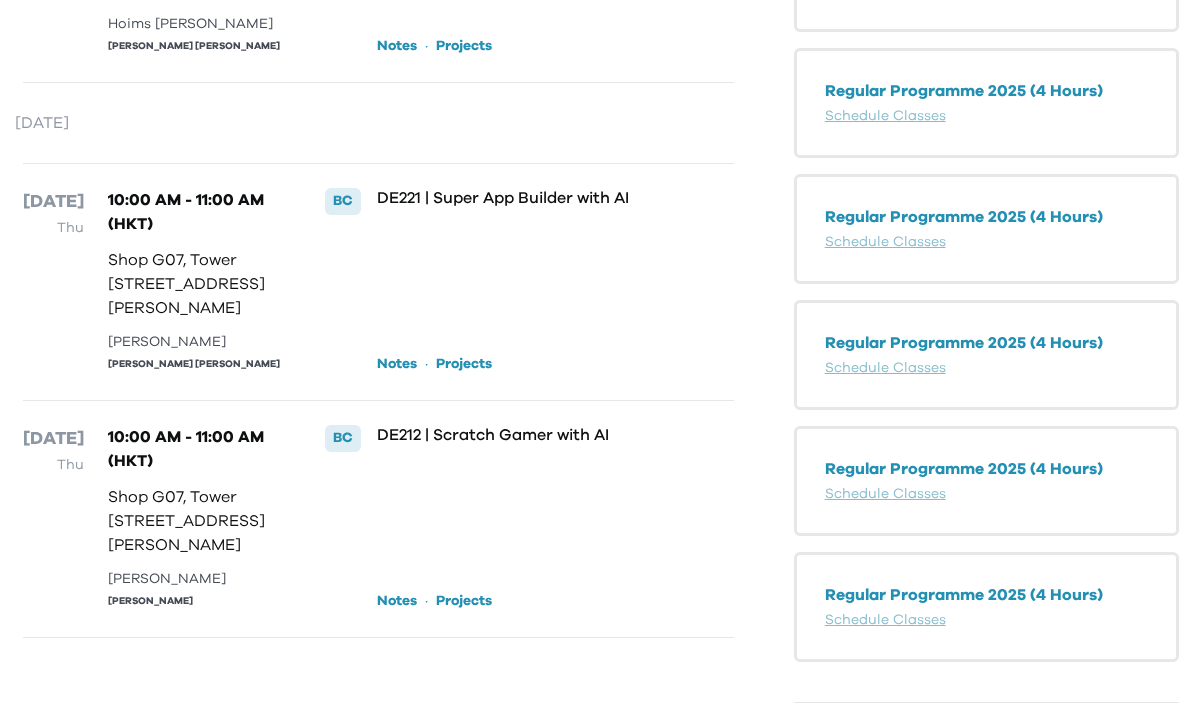 scroll, scrollTop: 1599, scrollLeft: 0, axis: vertical 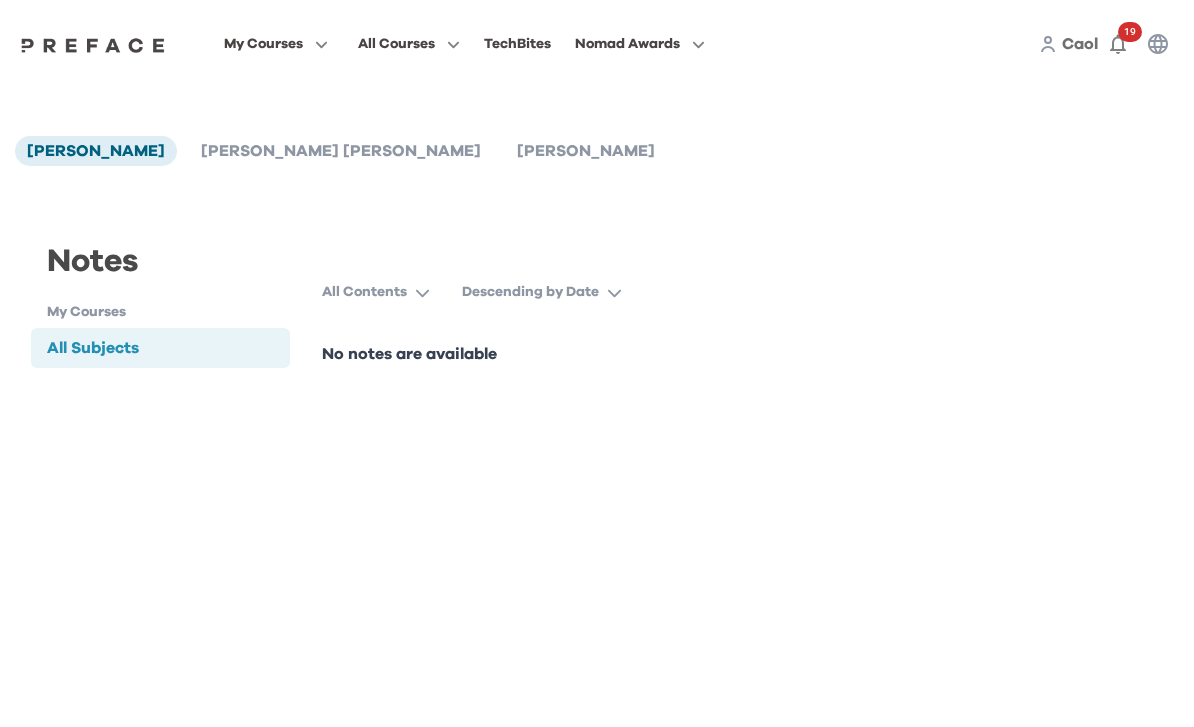 click on "My Courses" at bounding box center [168, 312] 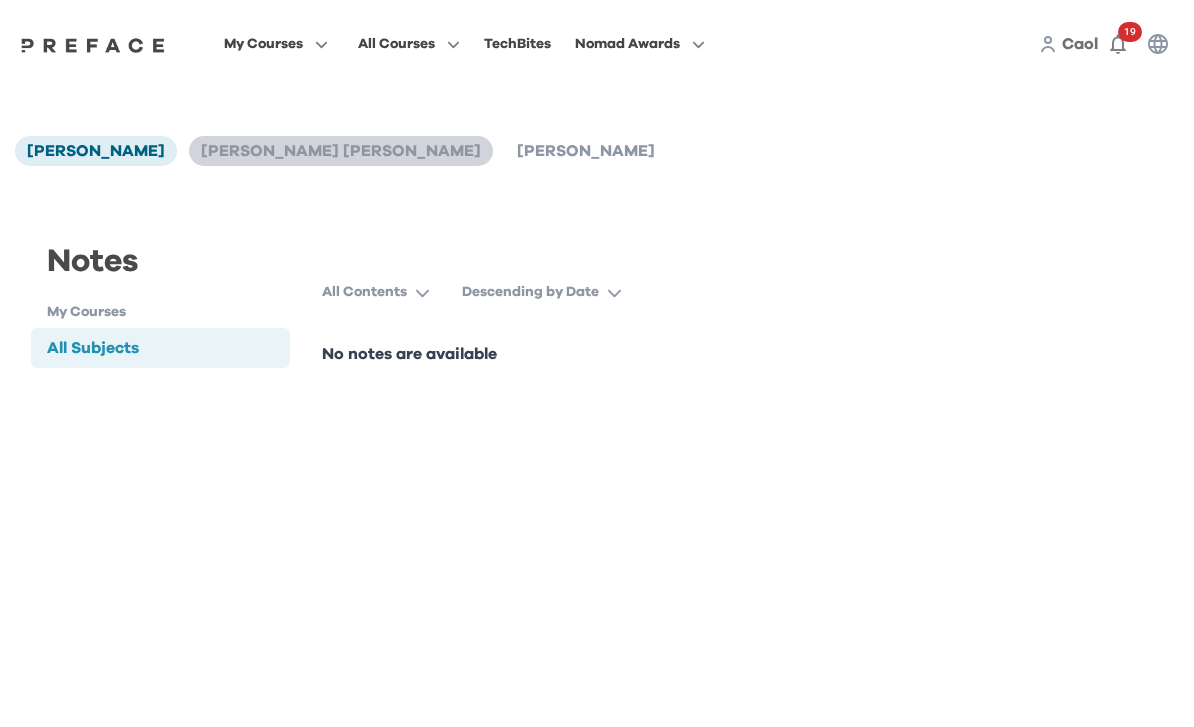 click on "[PERSON_NAME] [PERSON_NAME]" at bounding box center (341, 151) 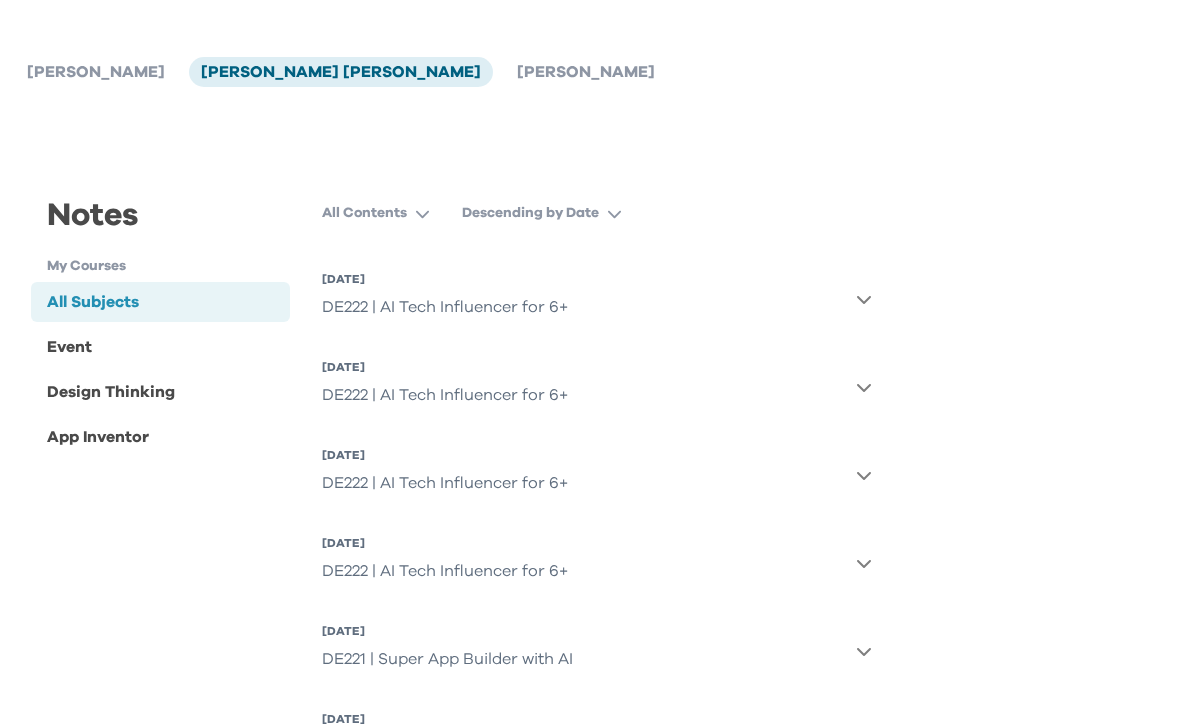 scroll, scrollTop: 34, scrollLeft: 0, axis: vertical 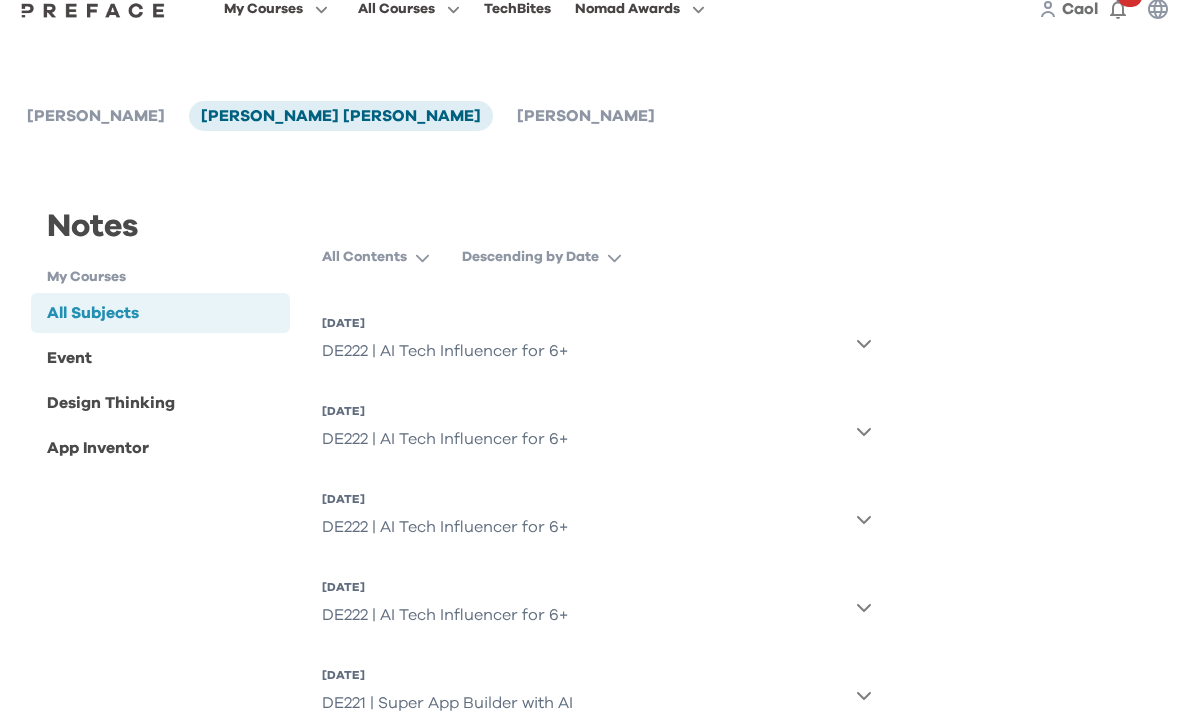 click on "DE222 | AI Tech Influencer for 6+" at bounding box center [445, 352] 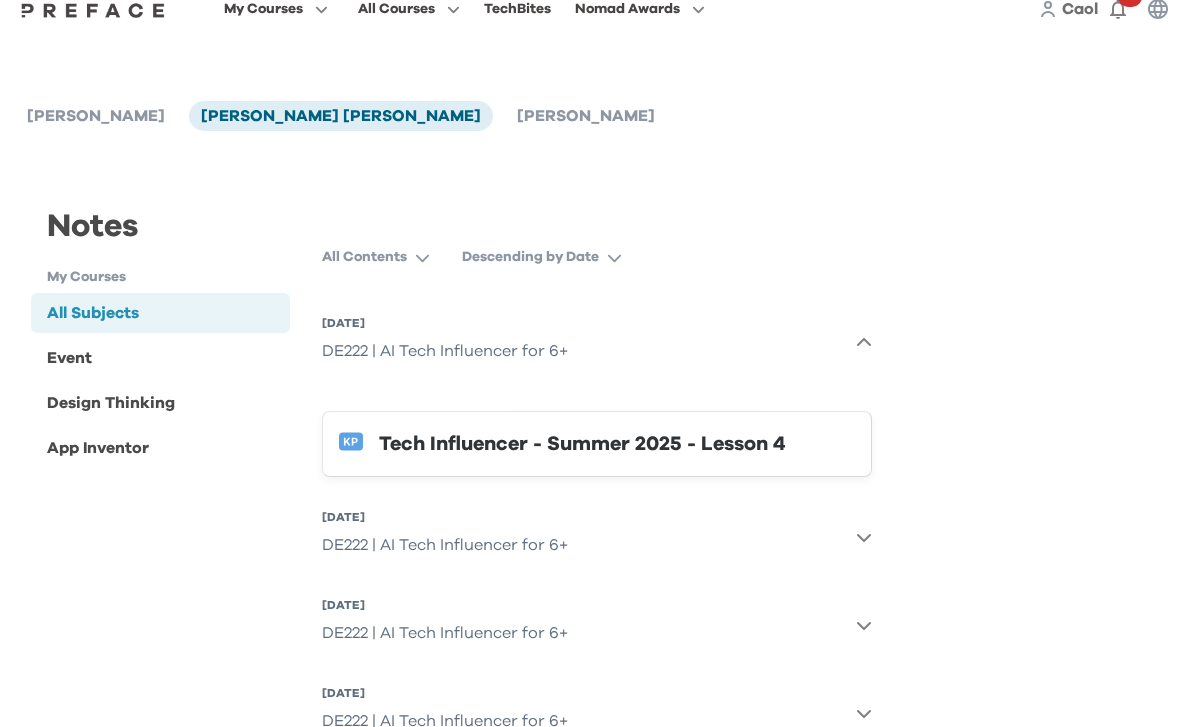 click on "Tech Influencer - Summer 2025 - Lesson 4" at bounding box center [617, 444] 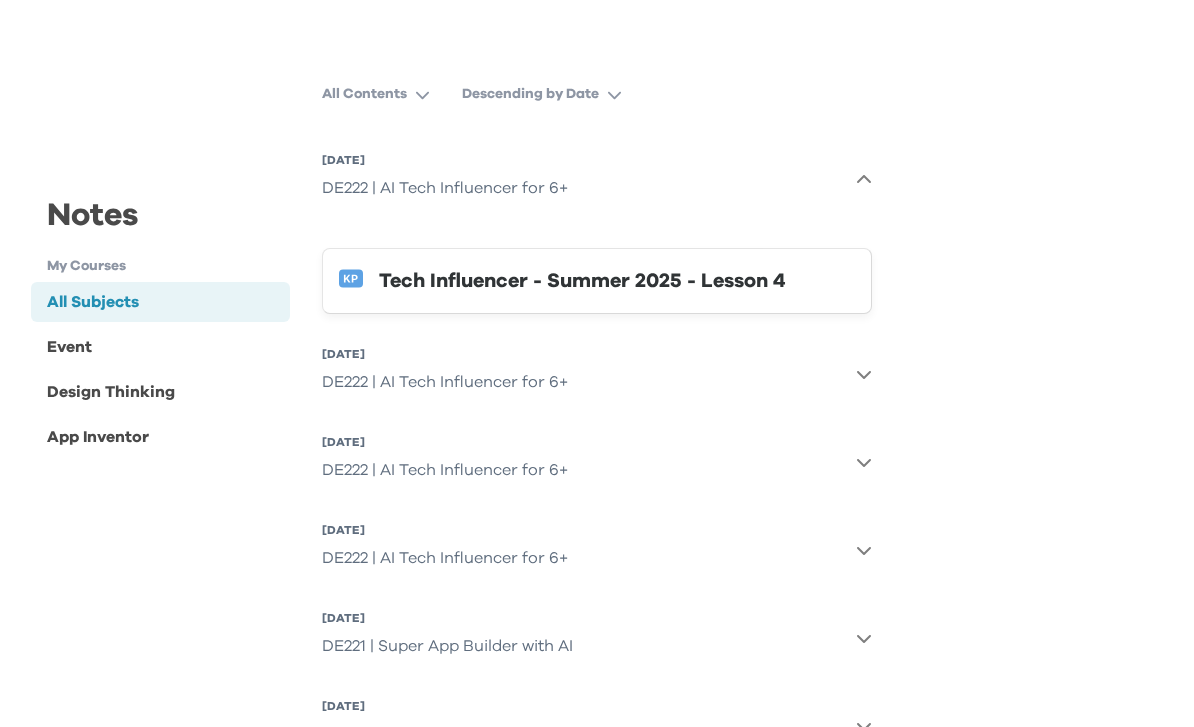 scroll, scrollTop: 148, scrollLeft: 0, axis: vertical 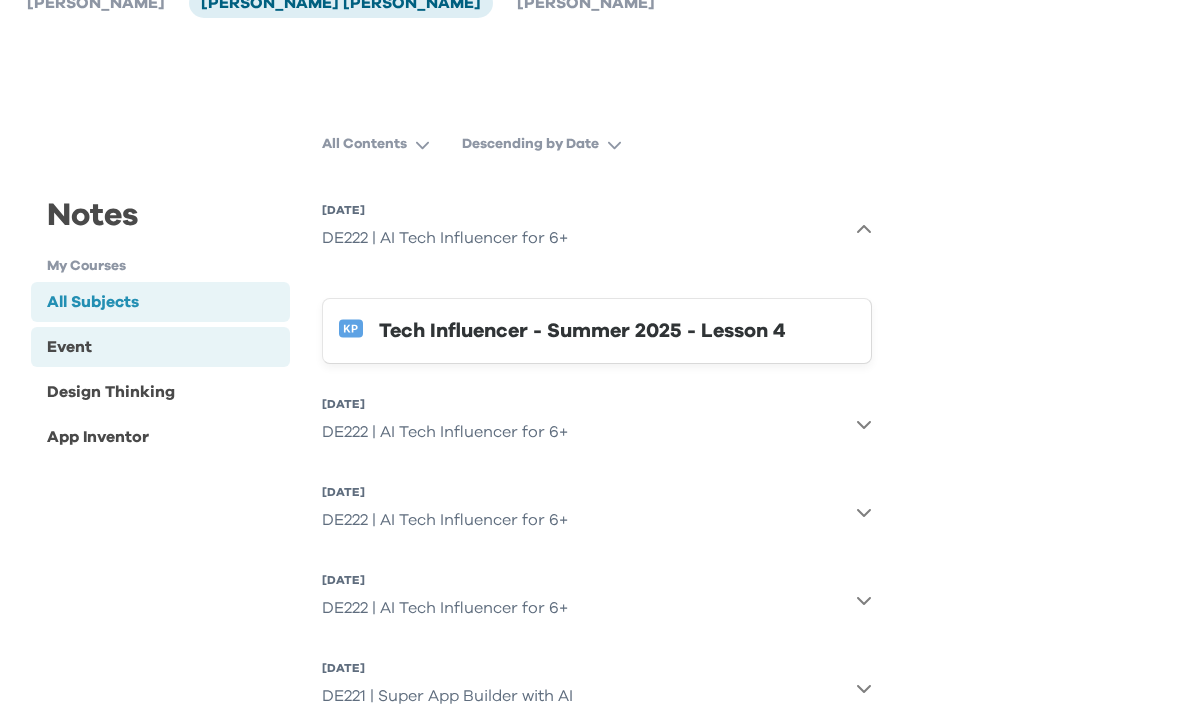click on "Event" at bounding box center [69, 347] 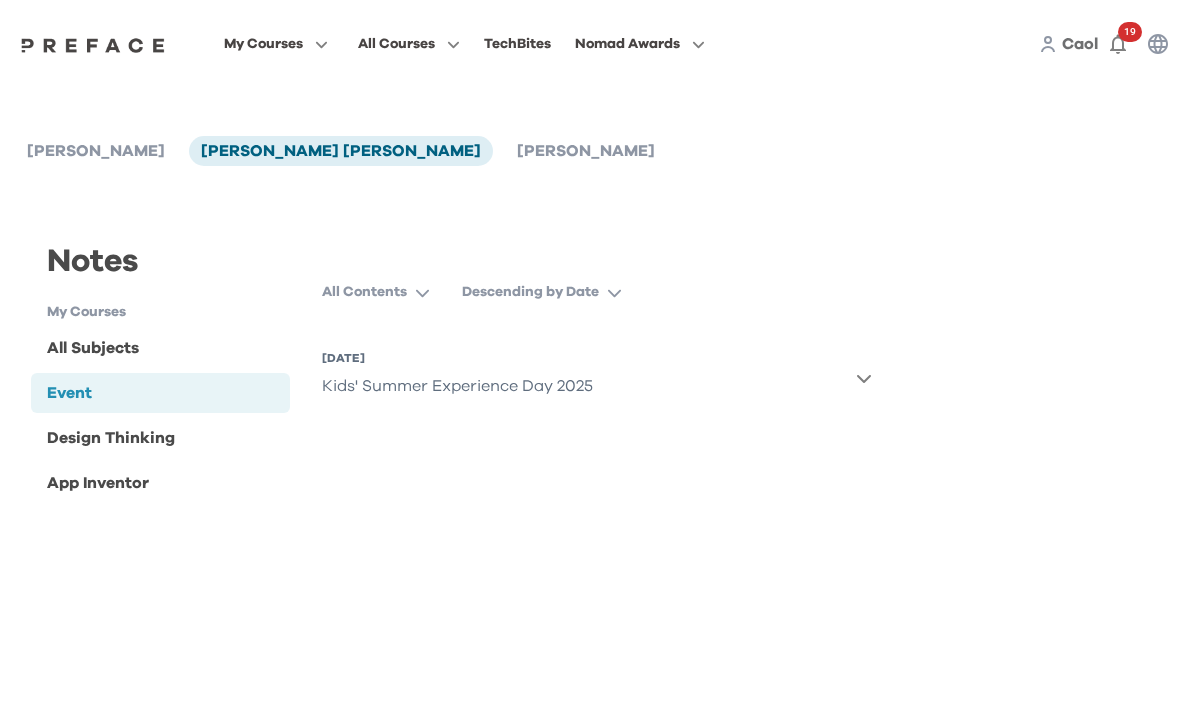 scroll, scrollTop: 0, scrollLeft: 0, axis: both 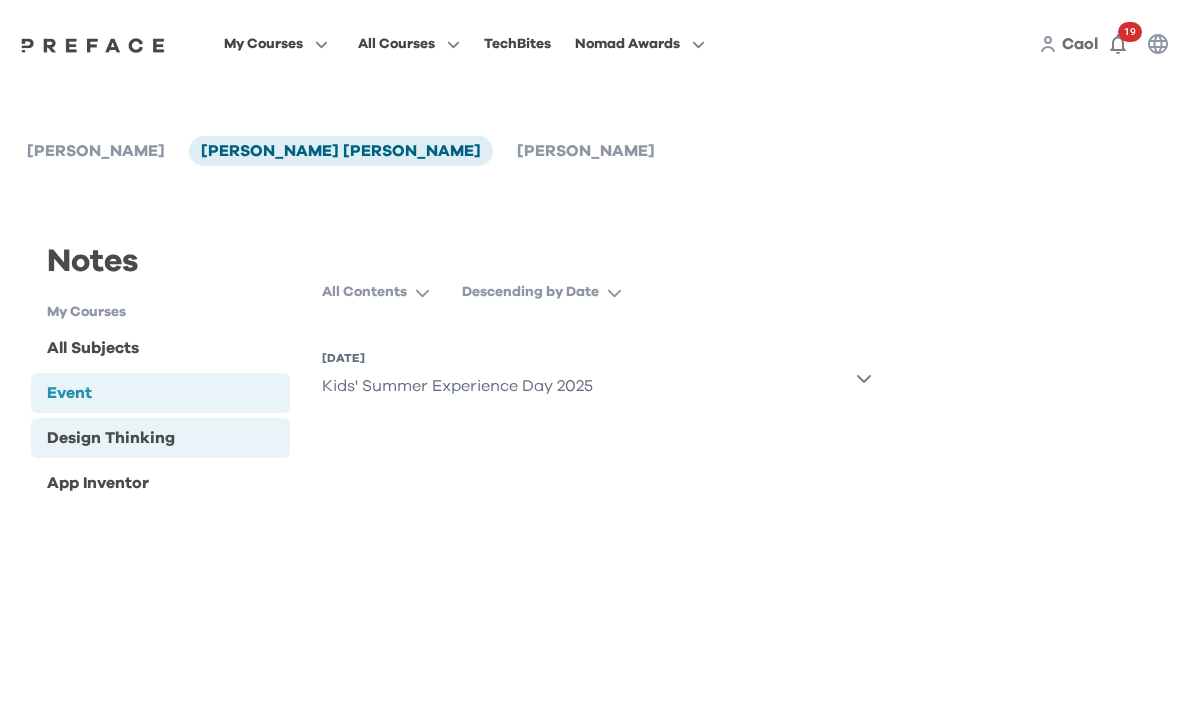 click on "Design Thinking" at bounding box center (111, 438) 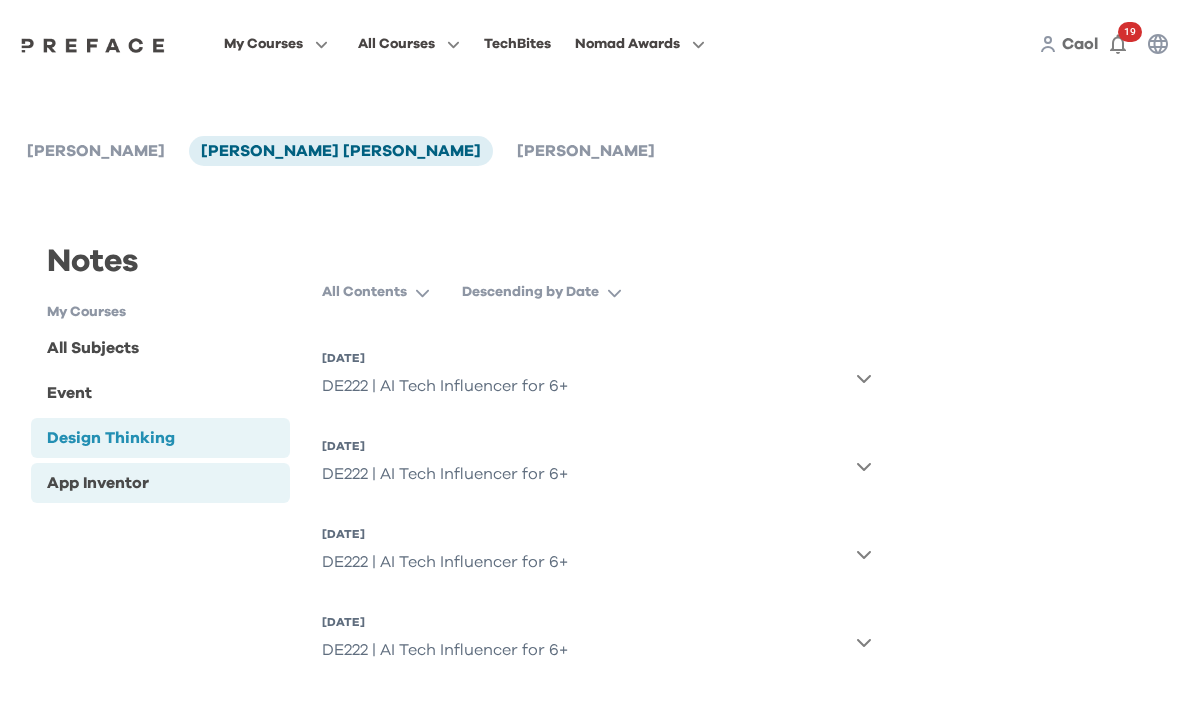 click on "App Inventor" at bounding box center [98, 483] 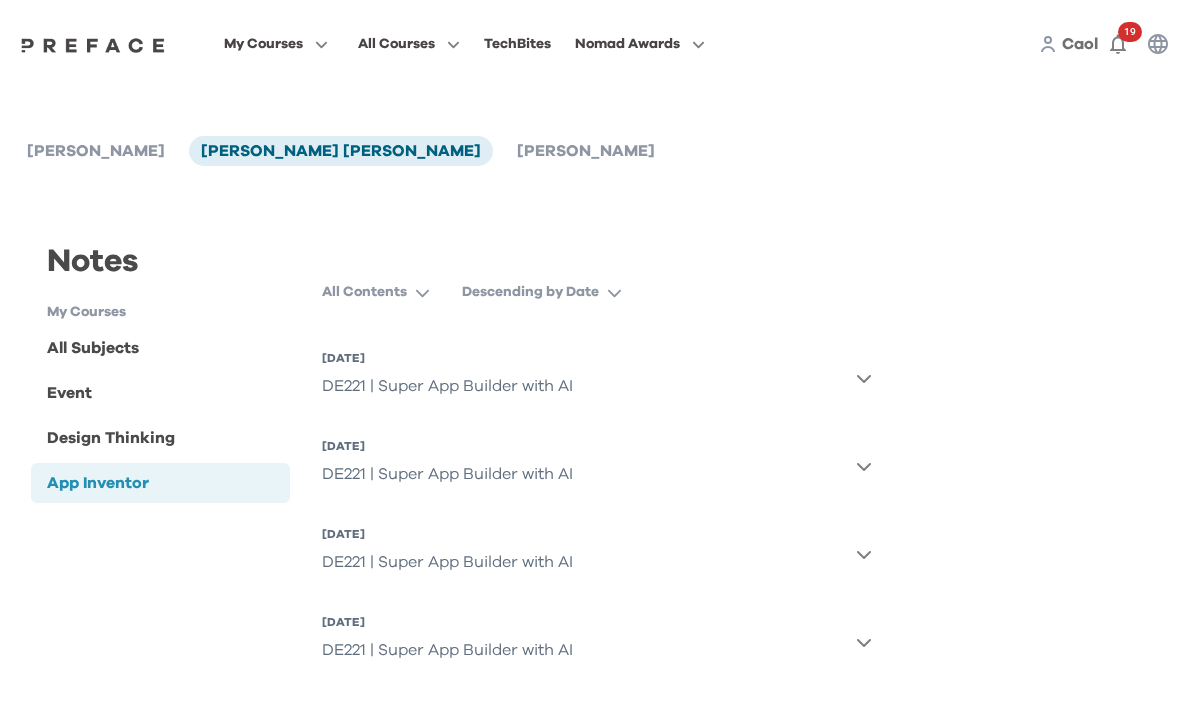 click on "DE221 | Super App Builder with AI" at bounding box center (447, 386) 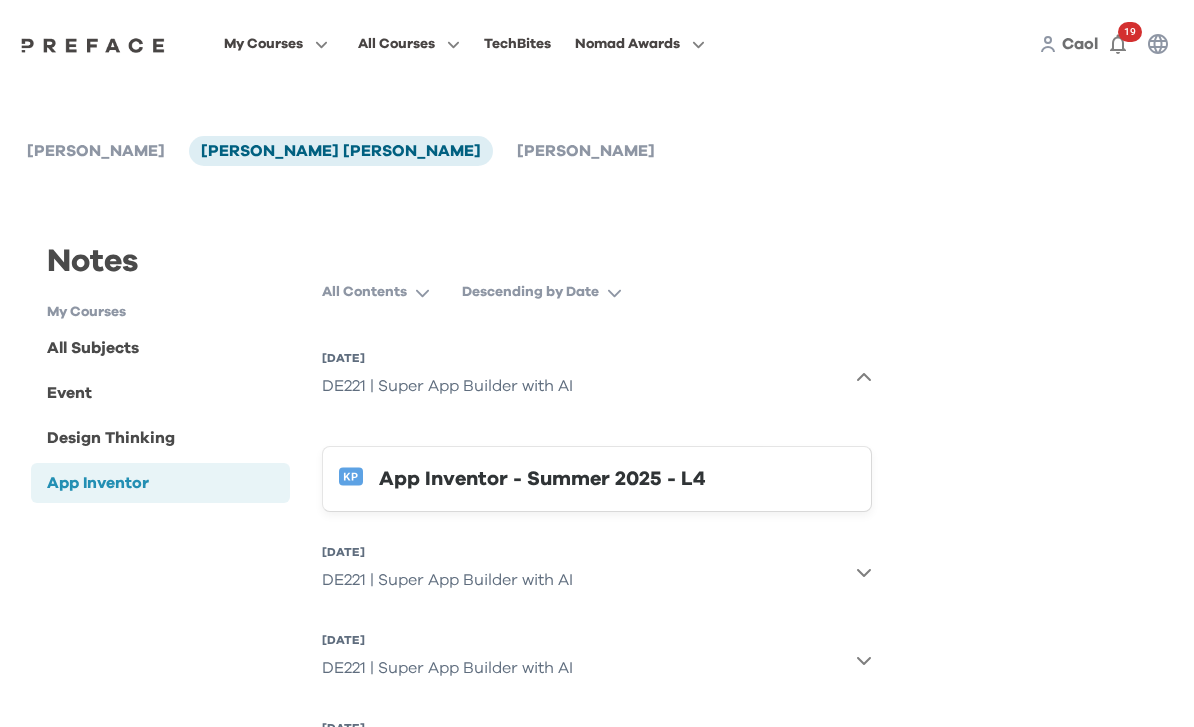 click on "App Inventor - Summer 2025 - L4" at bounding box center [617, 479] 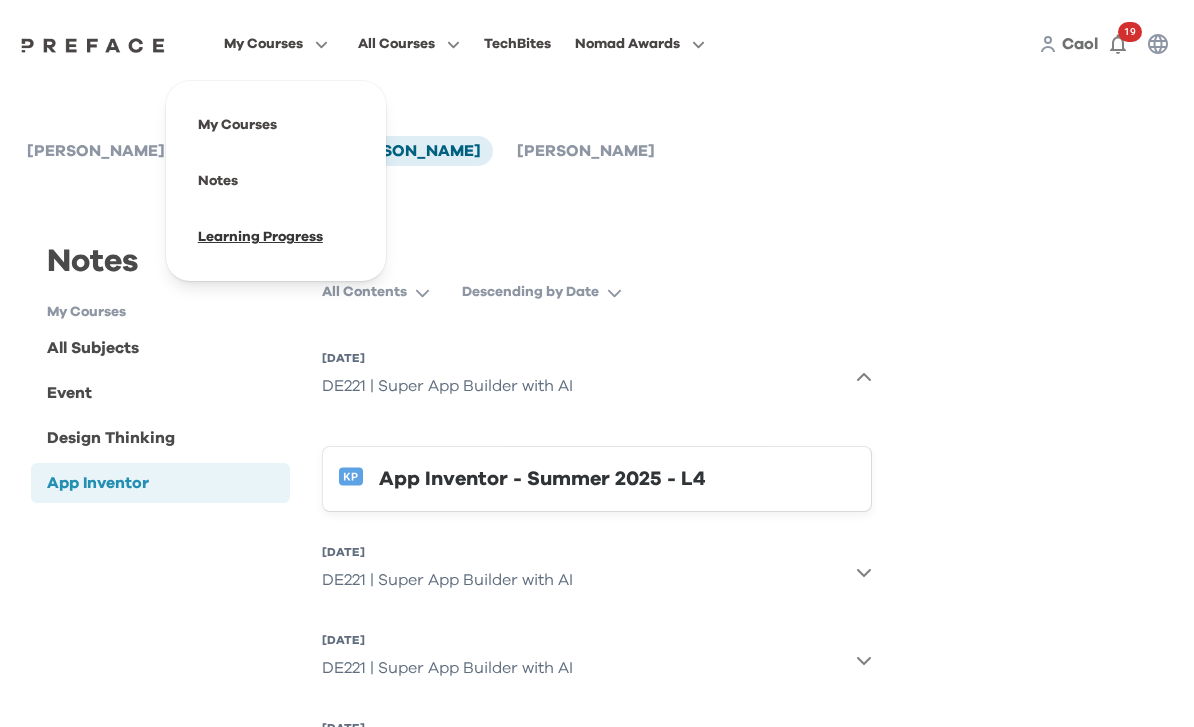 click at bounding box center [276, 237] 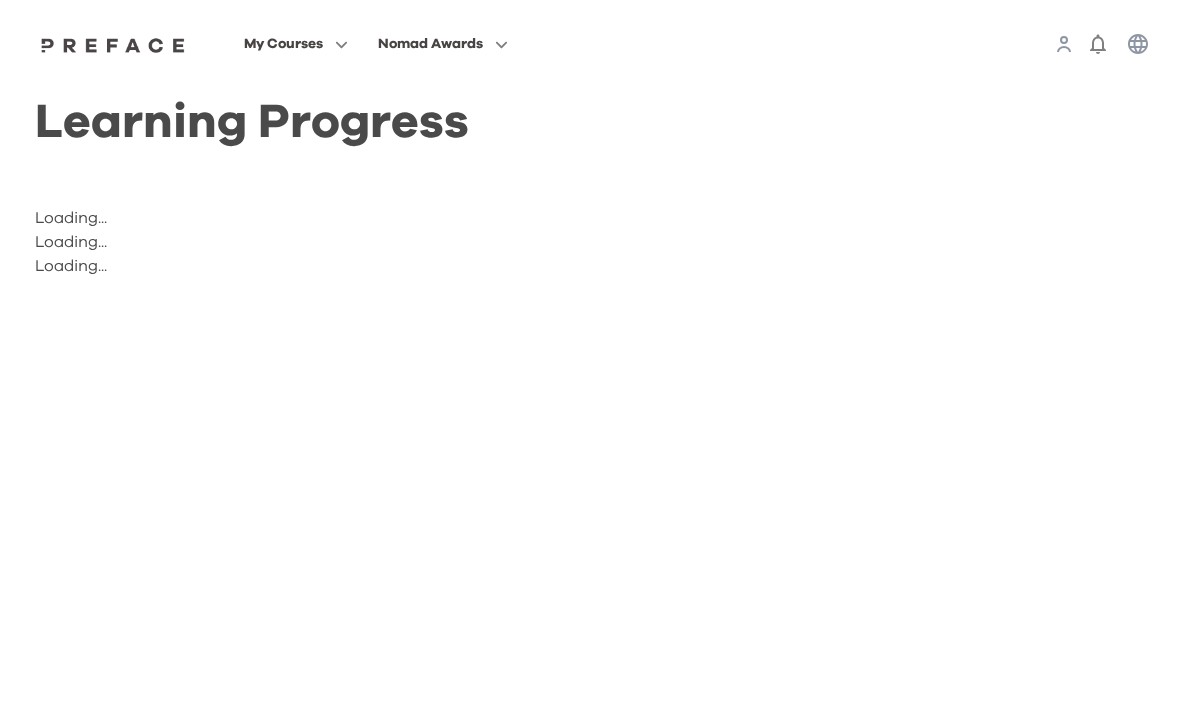 scroll, scrollTop: 0, scrollLeft: 0, axis: both 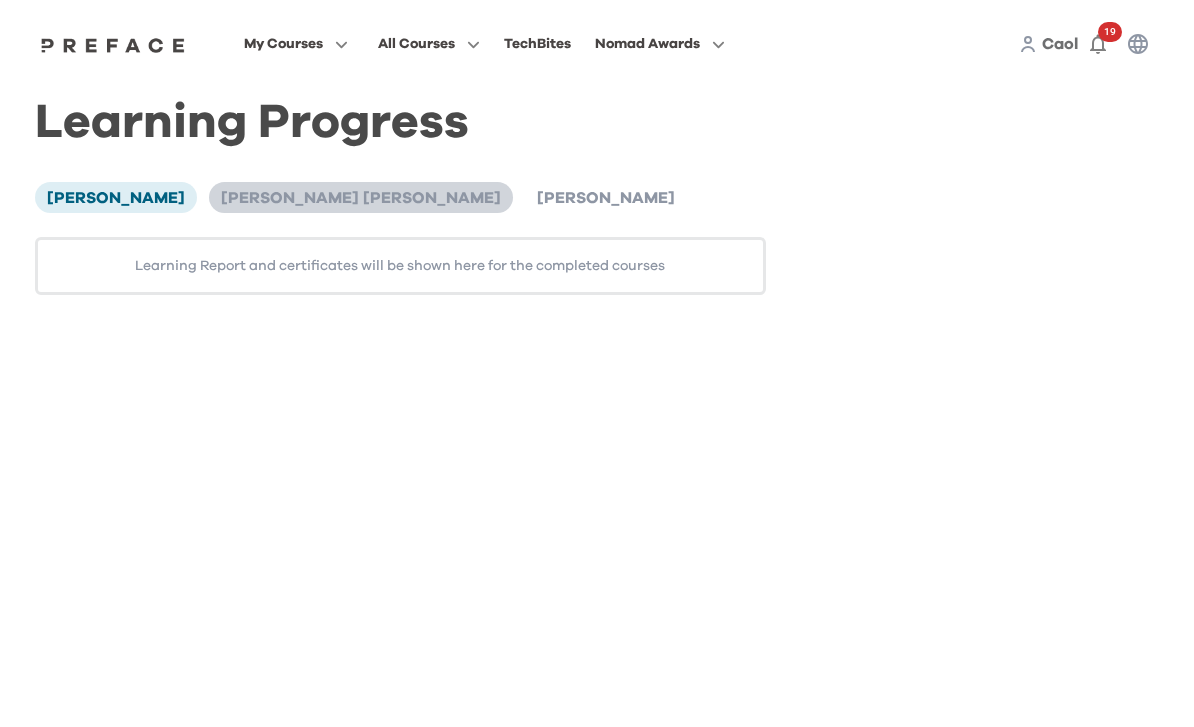 click on "[PERSON_NAME] [PERSON_NAME]" at bounding box center (361, 198) 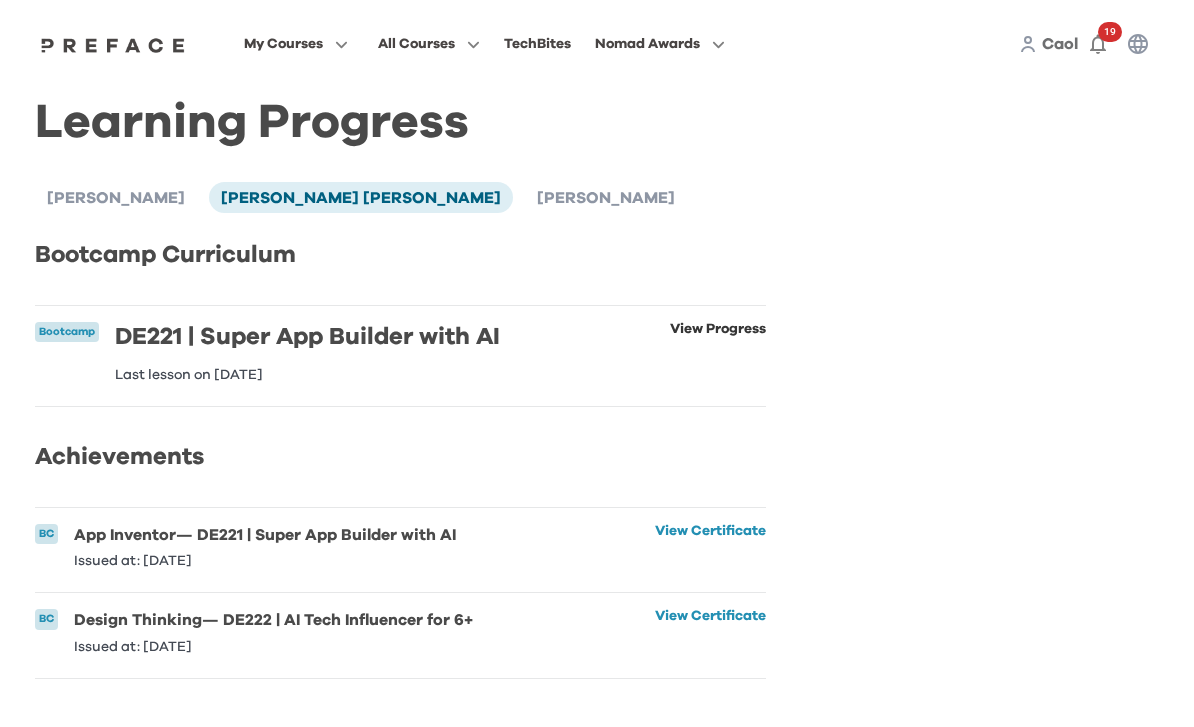 click on "View Progress" at bounding box center (718, 352) 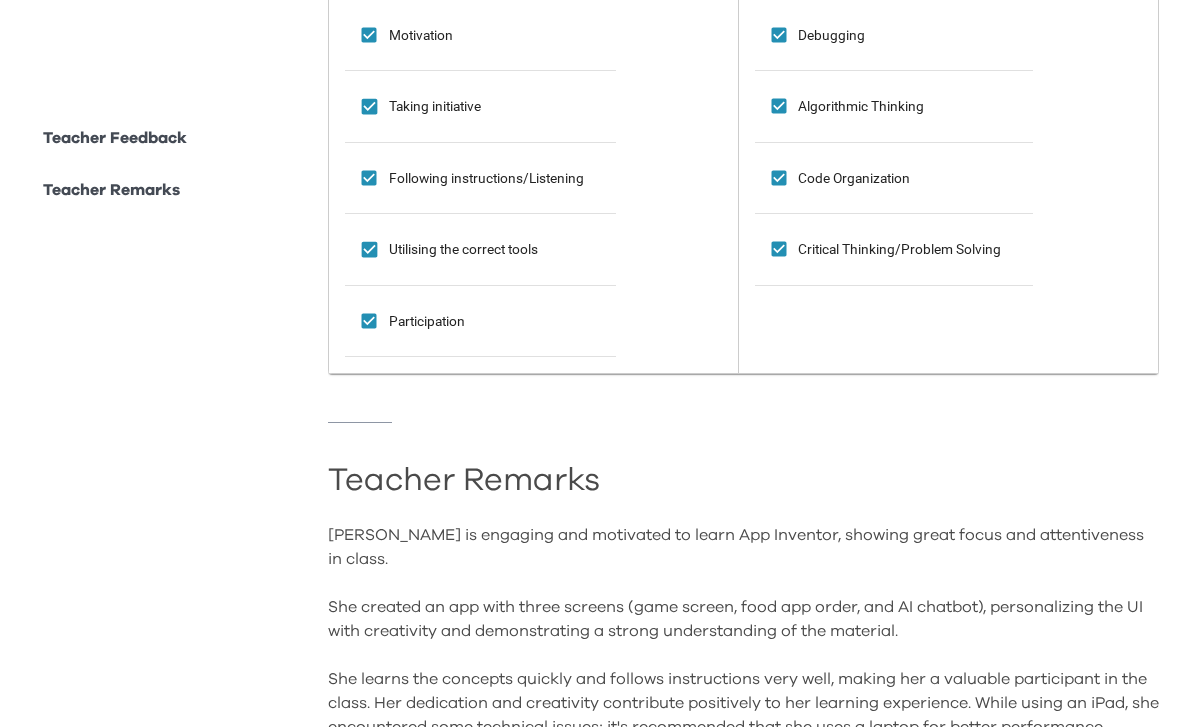scroll, scrollTop: 1871, scrollLeft: 0, axis: vertical 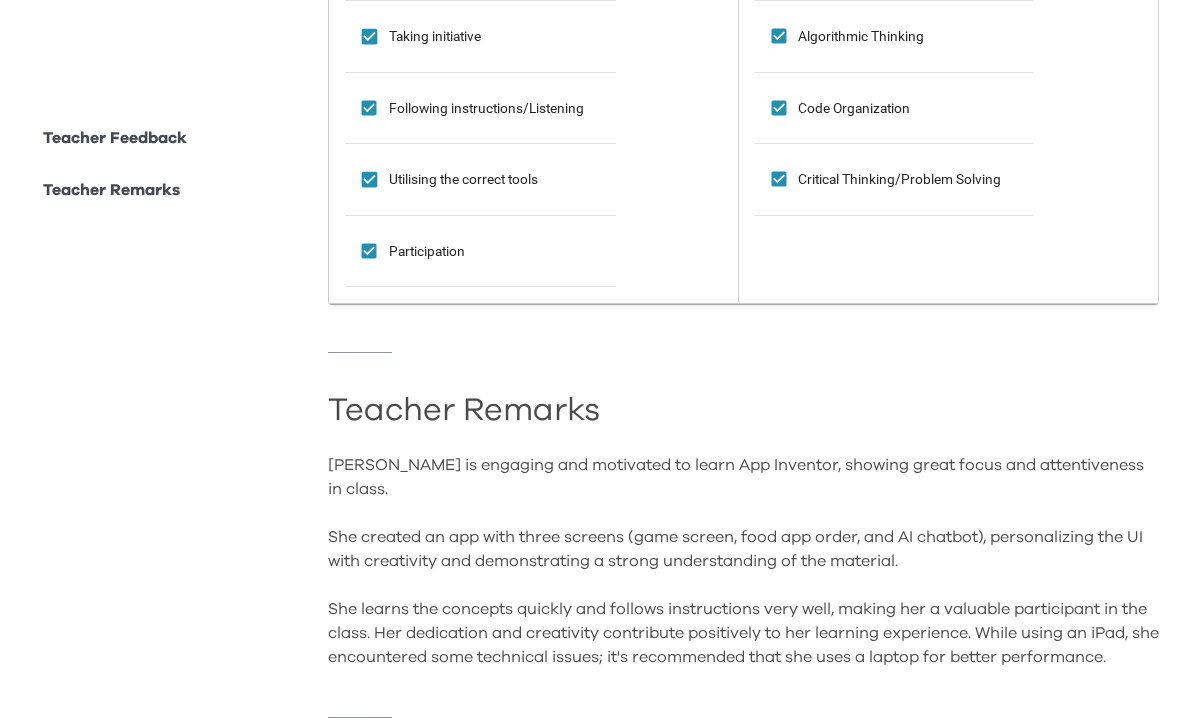 click on "Teacher Remarks" at bounding box center (111, 190) 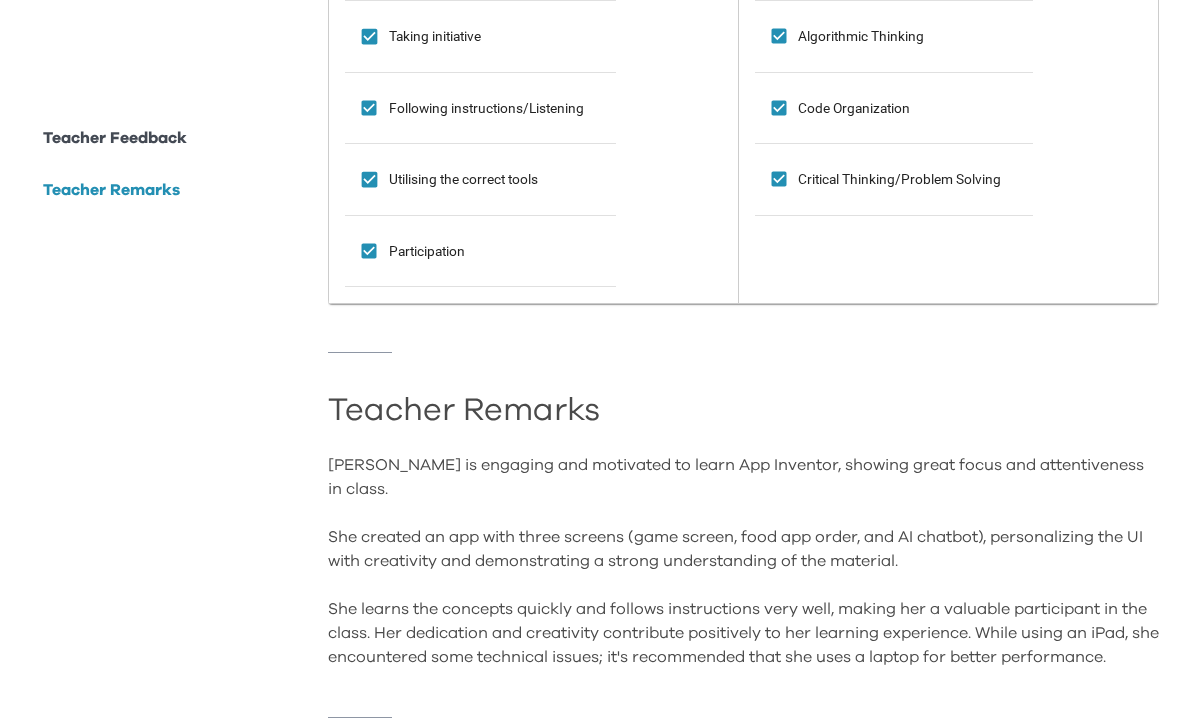 click on "Teacher Feedback" at bounding box center (115, 138) 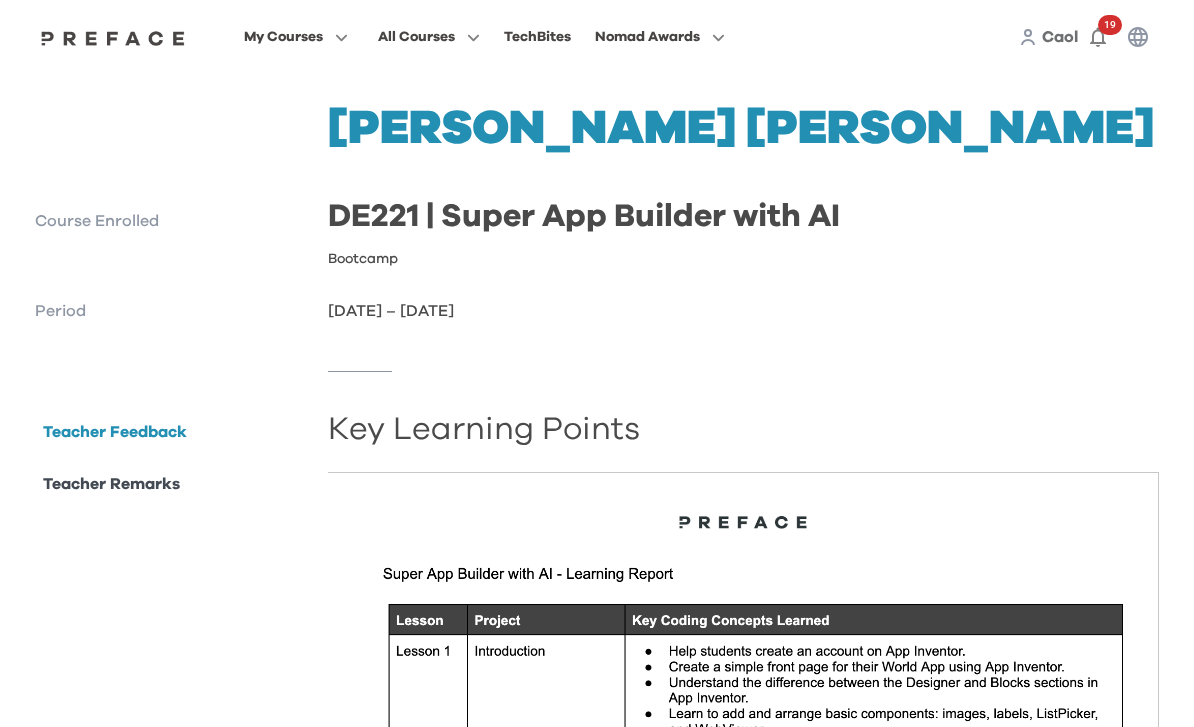 scroll, scrollTop: 0, scrollLeft: 0, axis: both 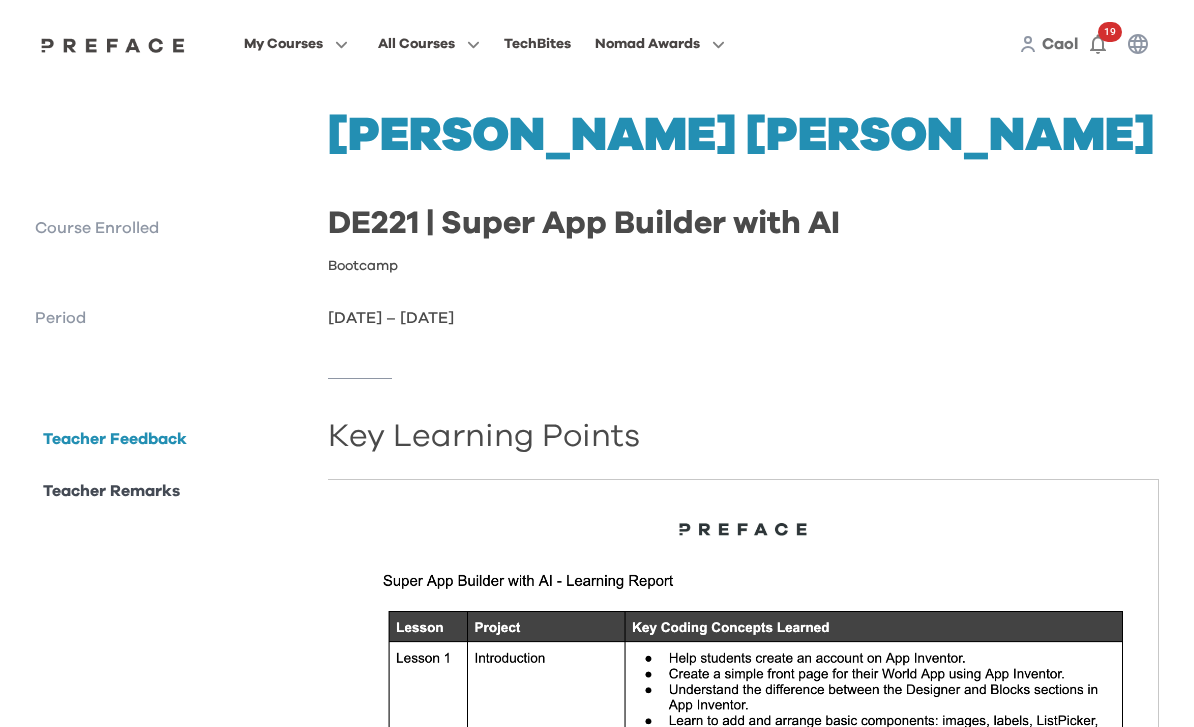 click on "Period" at bounding box center [173, 318] 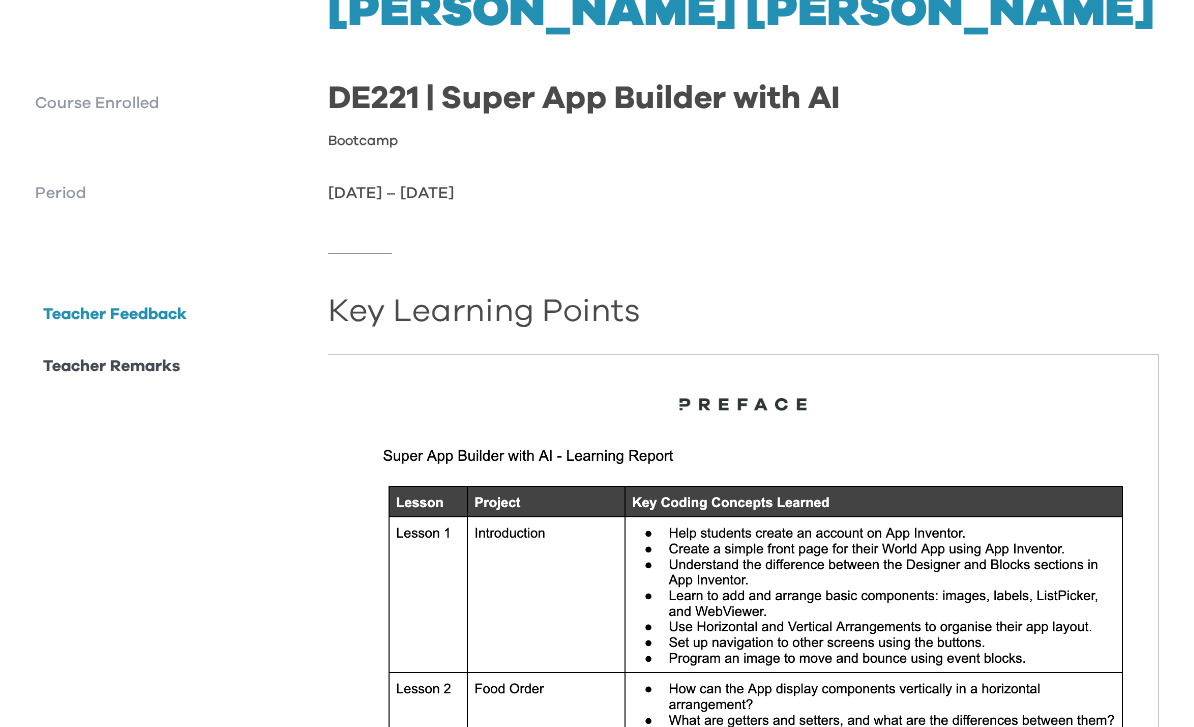 scroll, scrollTop: 0, scrollLeft: 0, axis: both 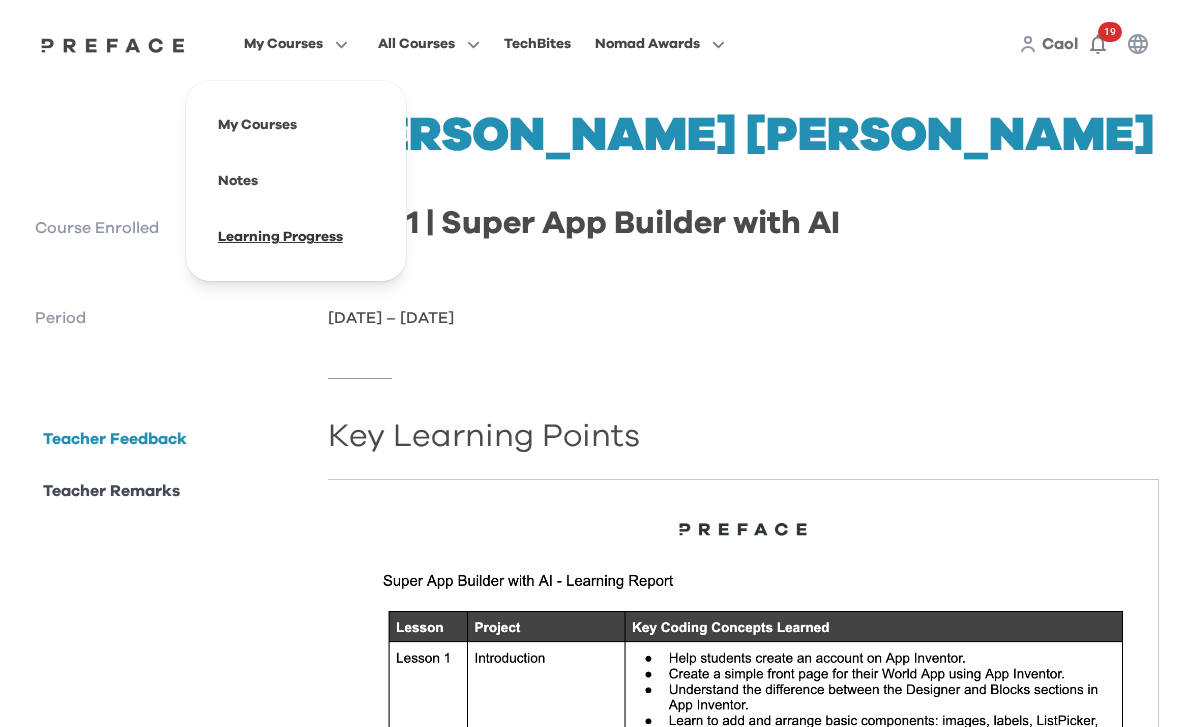 click at bounding box center [296, 237] 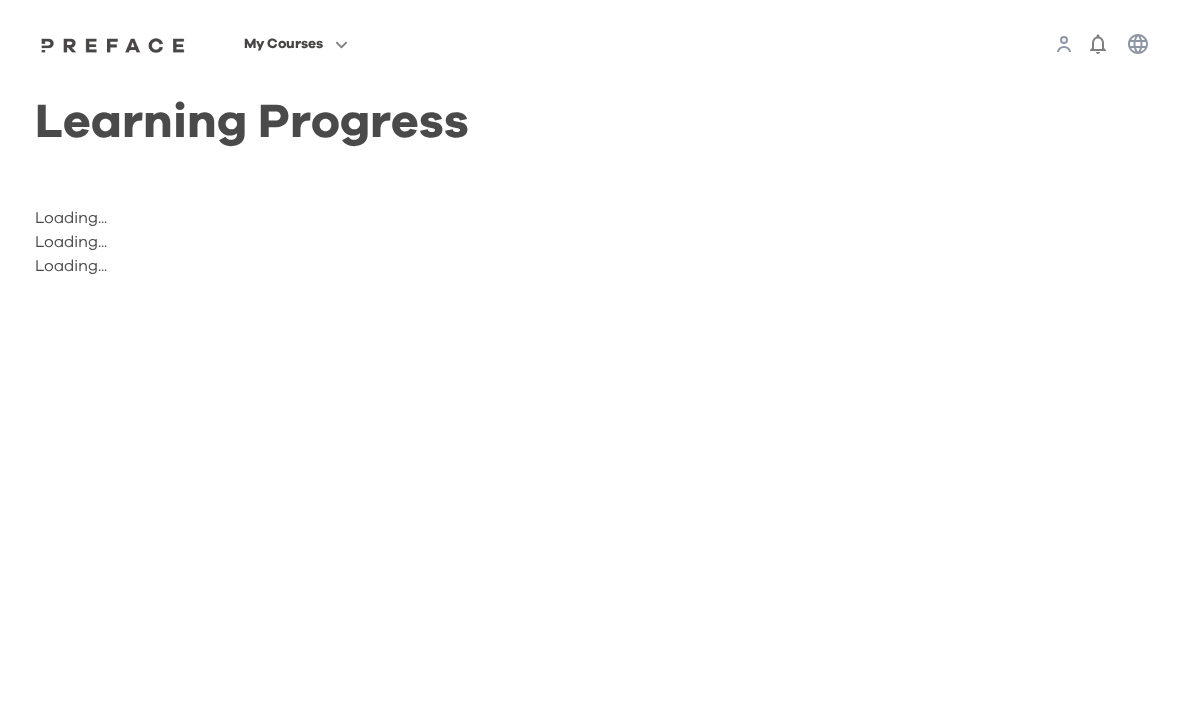 scroll, scrollTop: 0, scrollLeft: 0, axis: both 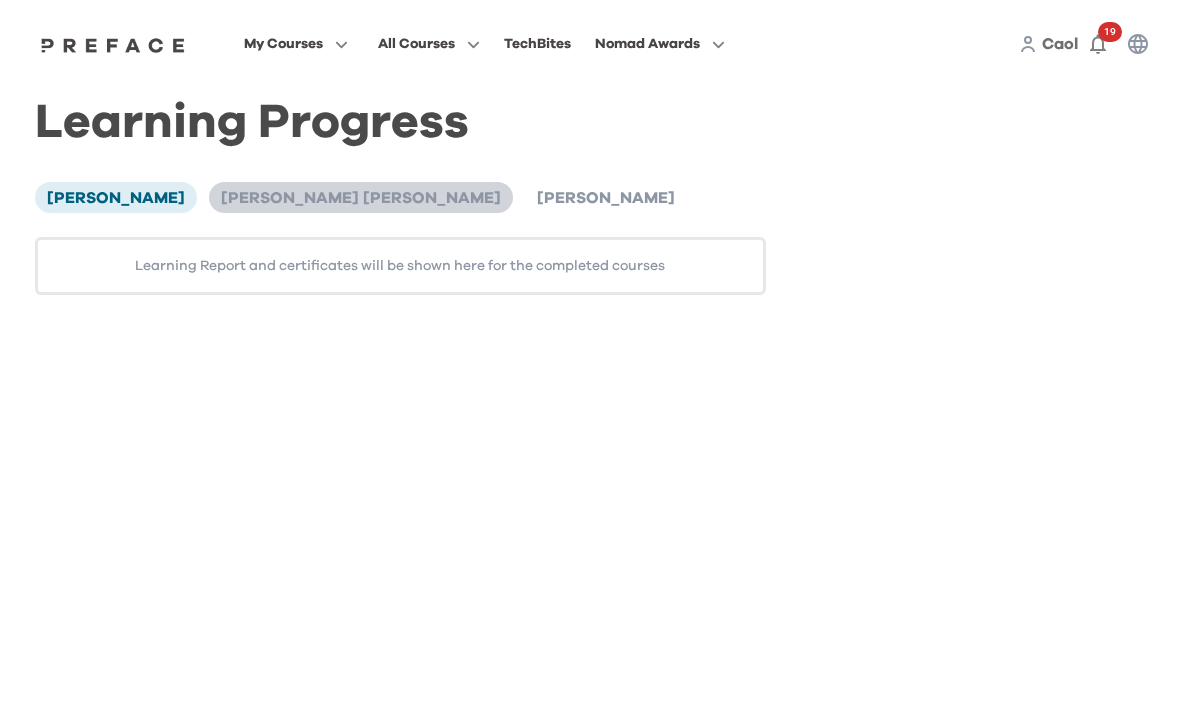 click on "[PERSON_NAME] [PERSON_NAME]" at bounding box center (361, 198) 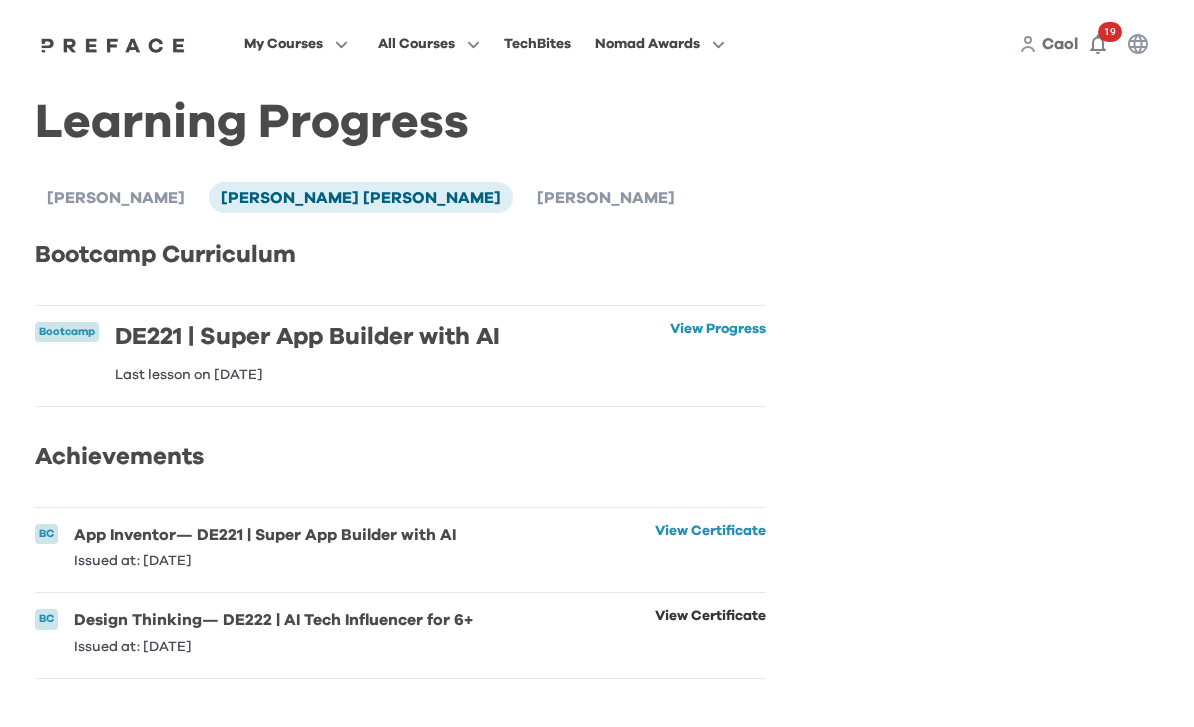 click on "View Certificate" at bounding box center [710, 631] 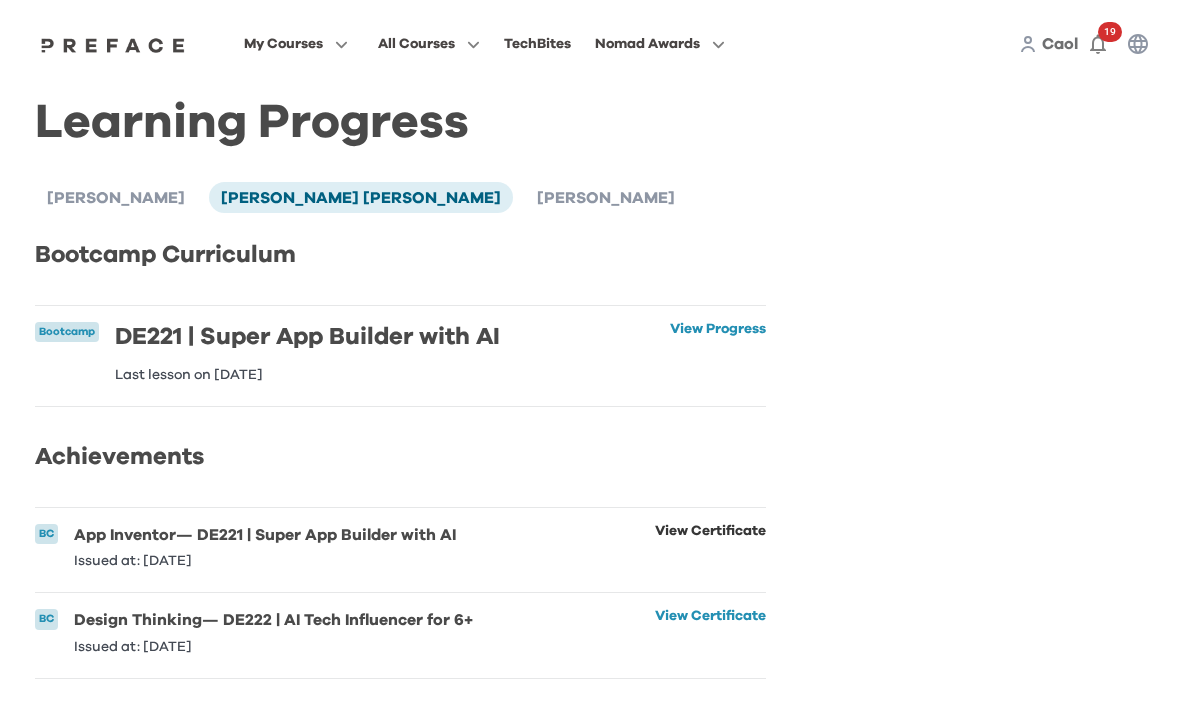 click on "View Certificate" at bounding box center [710, 546] 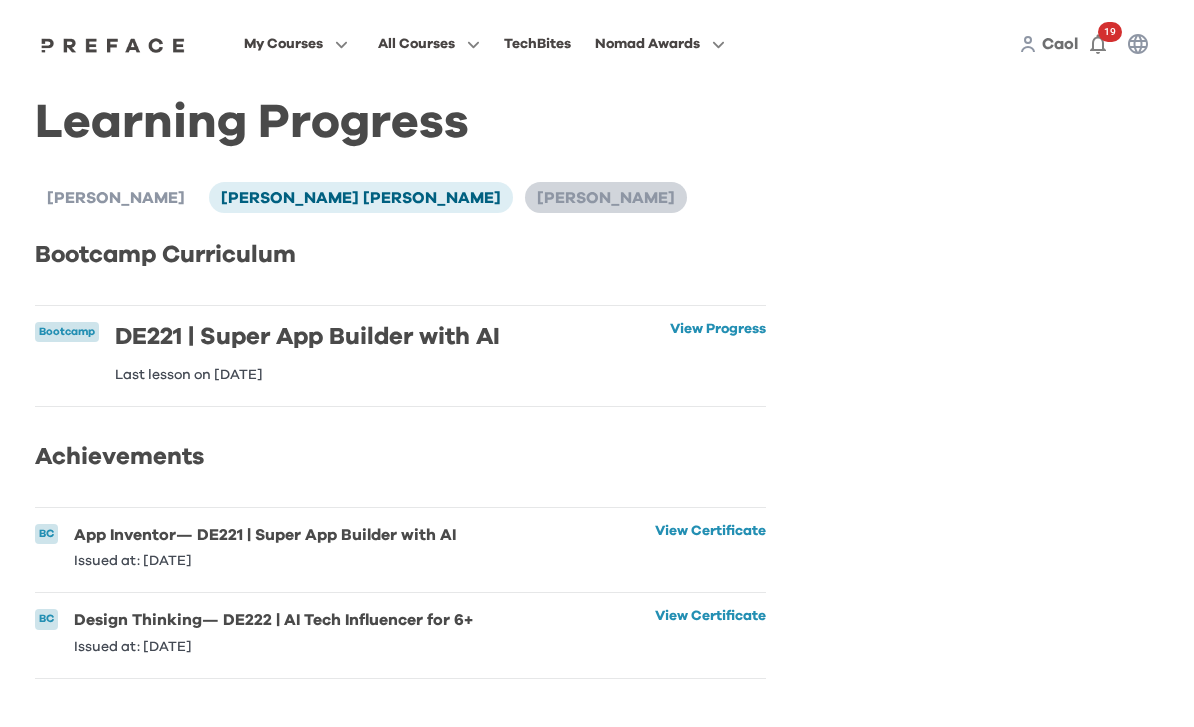click on "[PERSON_NAME]" at bounding box center [606, 198] 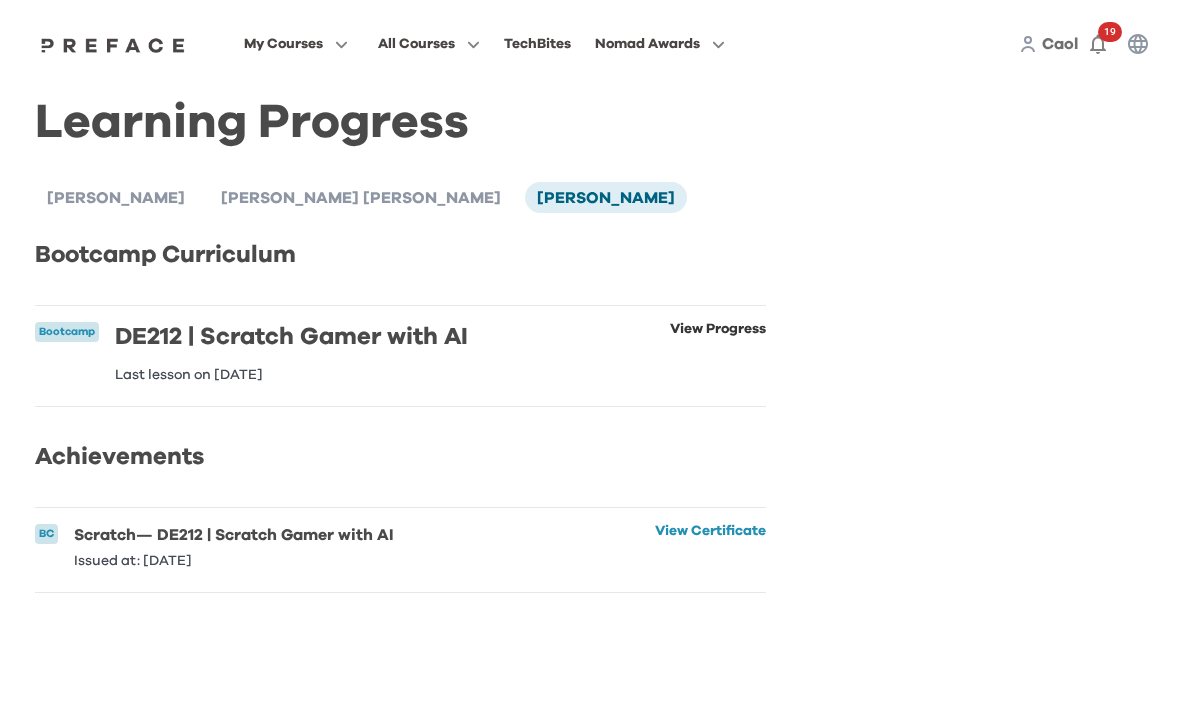click on "View Progress" at bounding box center (718, 352) 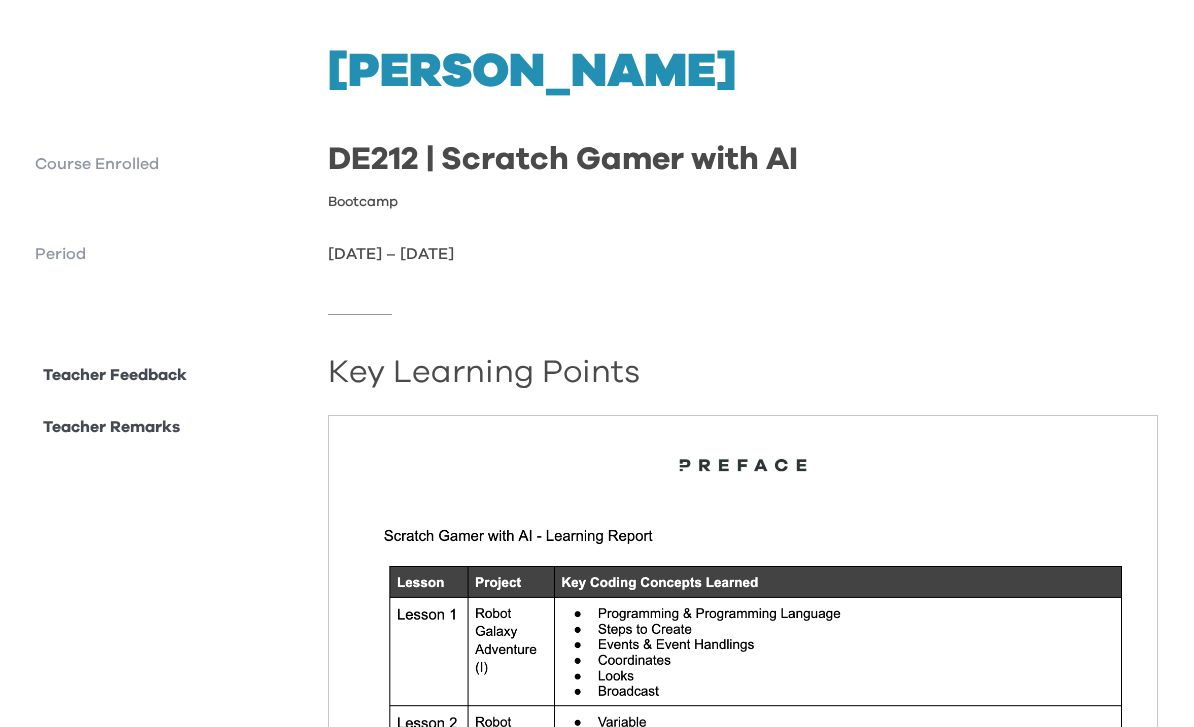 scroll, scrollTop: 0, scrollLeft: 0, axis: both 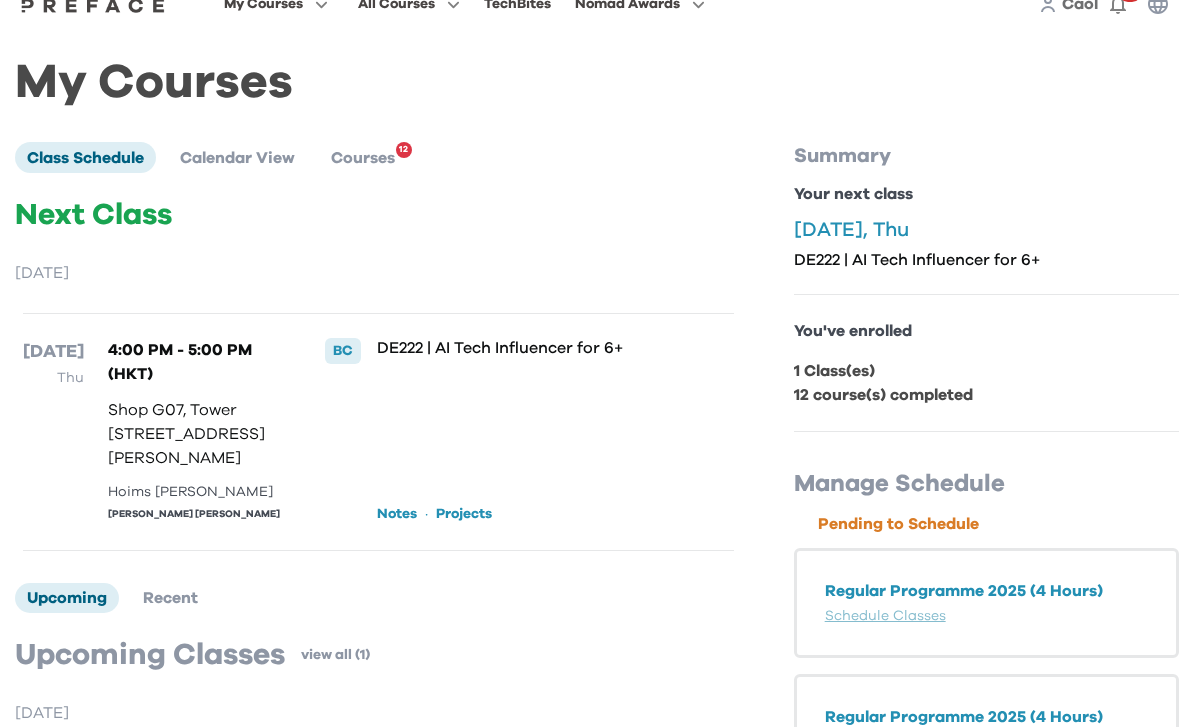 click on "Projects" at bounding box center (464, 514) 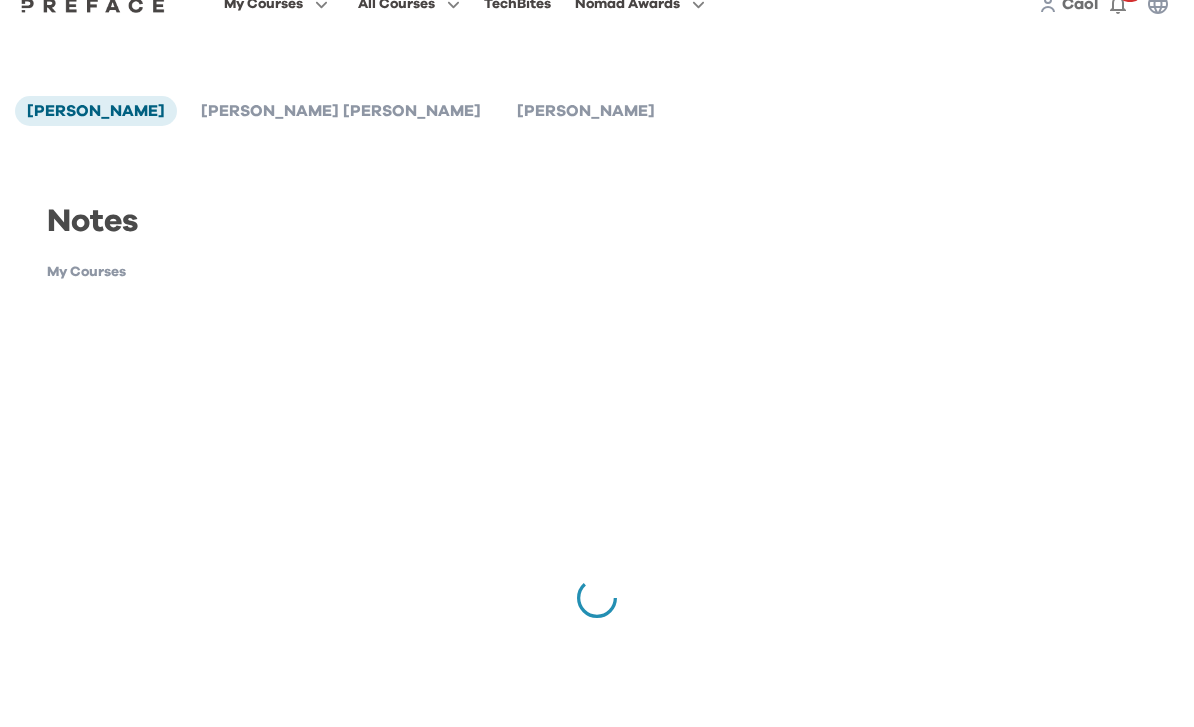 scroll, scrollTop: 0, scrollLeft: 0, axis: both 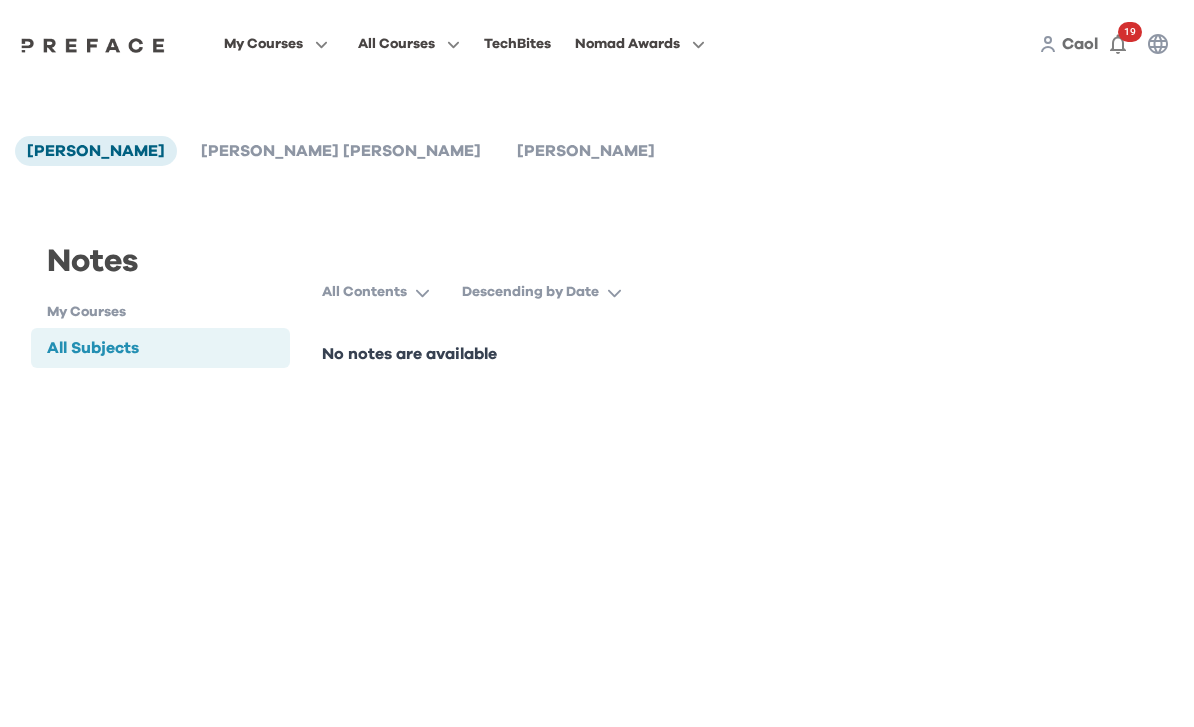 click on "My Courses" at bounding box center (168, 312) 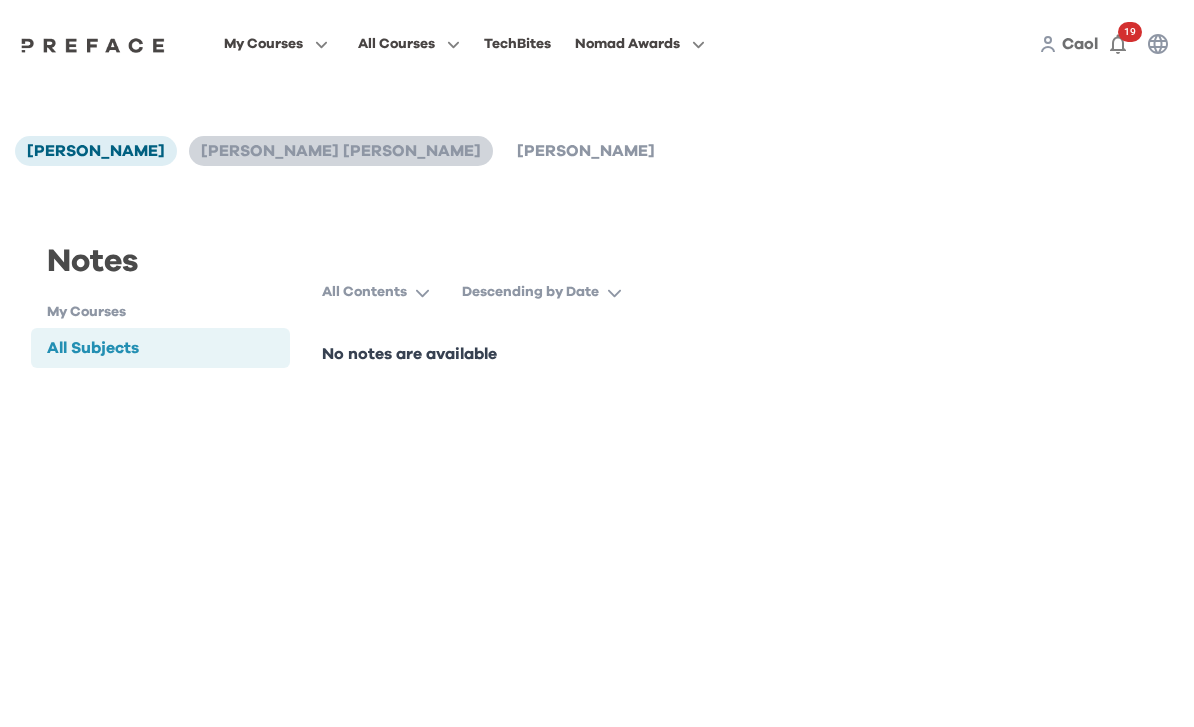 click on "Chin Lam Chan" at bounding box center (341, 151) 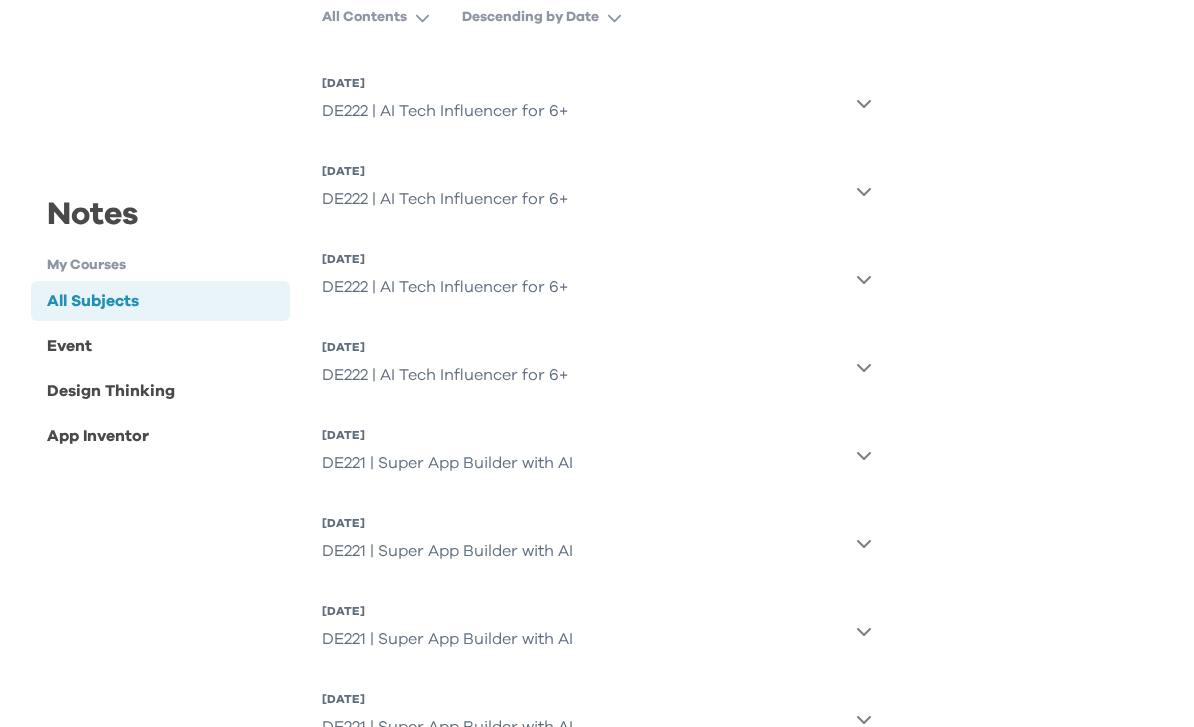 scroll, scrollTop: 383, scrollLeft: 0, axis: vertical 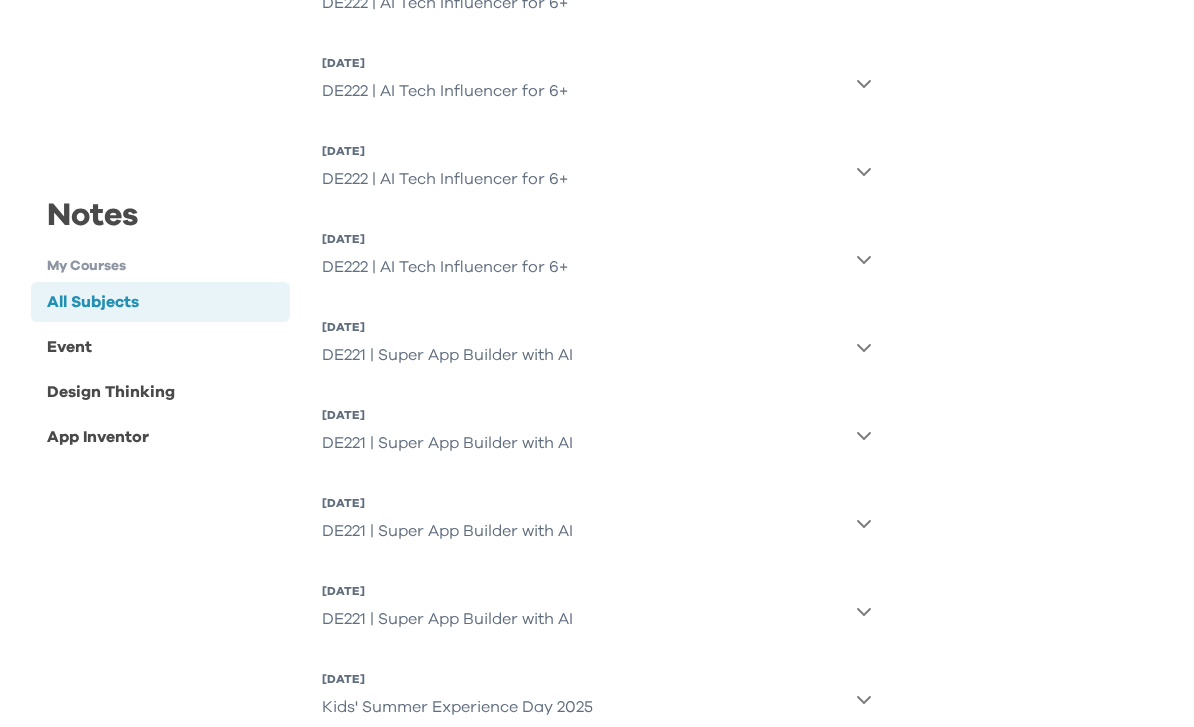 click on "DE222 | AI Tech Influencer for 6+" at bounding box center [445, 267] 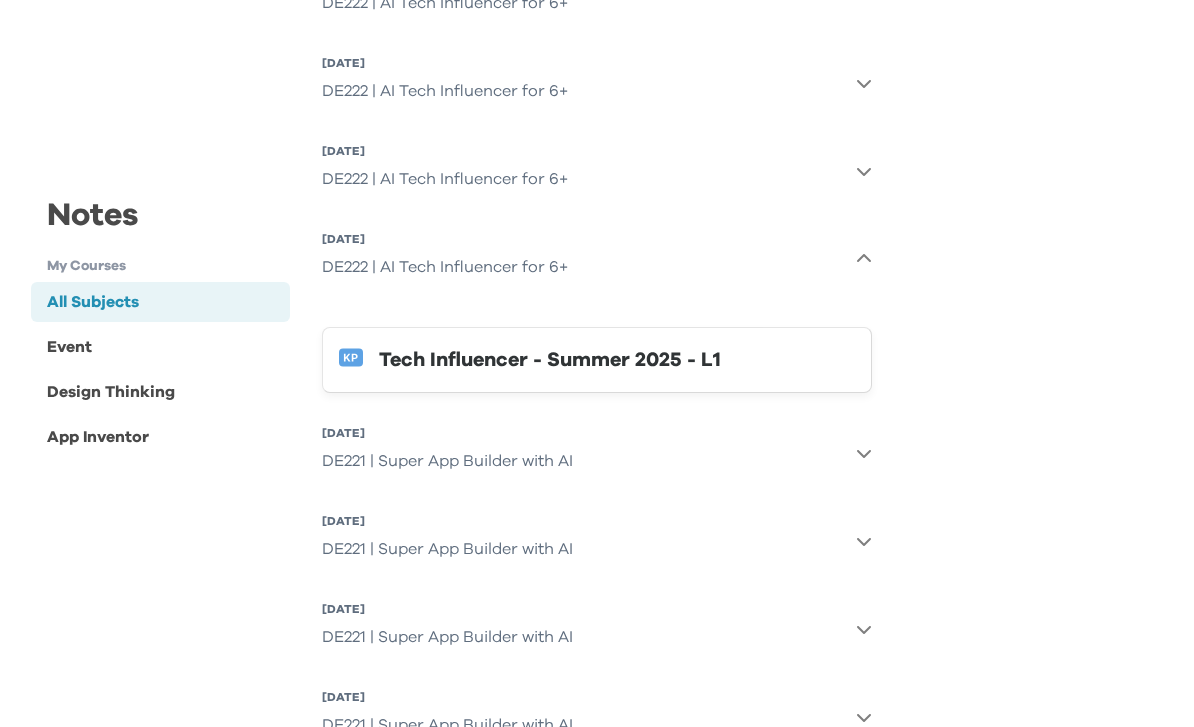 click on "Tech Influencer - Summer 2025 - L1" at bounding box center [617, 360] 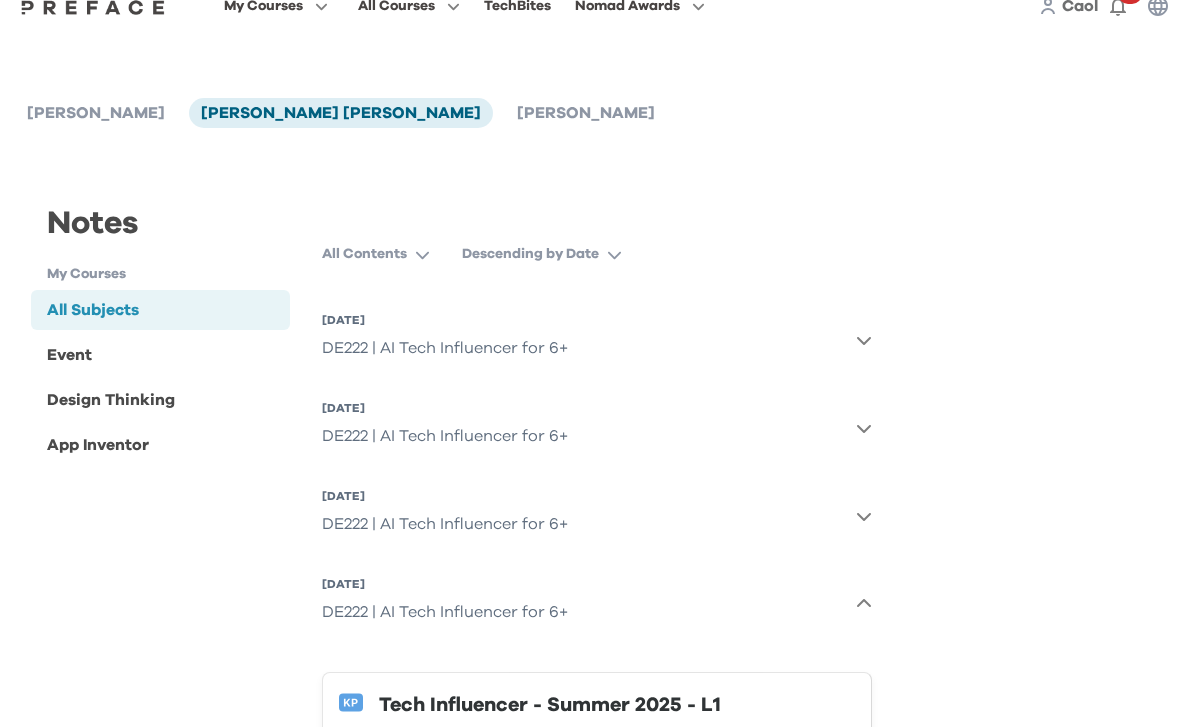 scroll, scrollTop: 0, scrollLeft: 0, axis: both 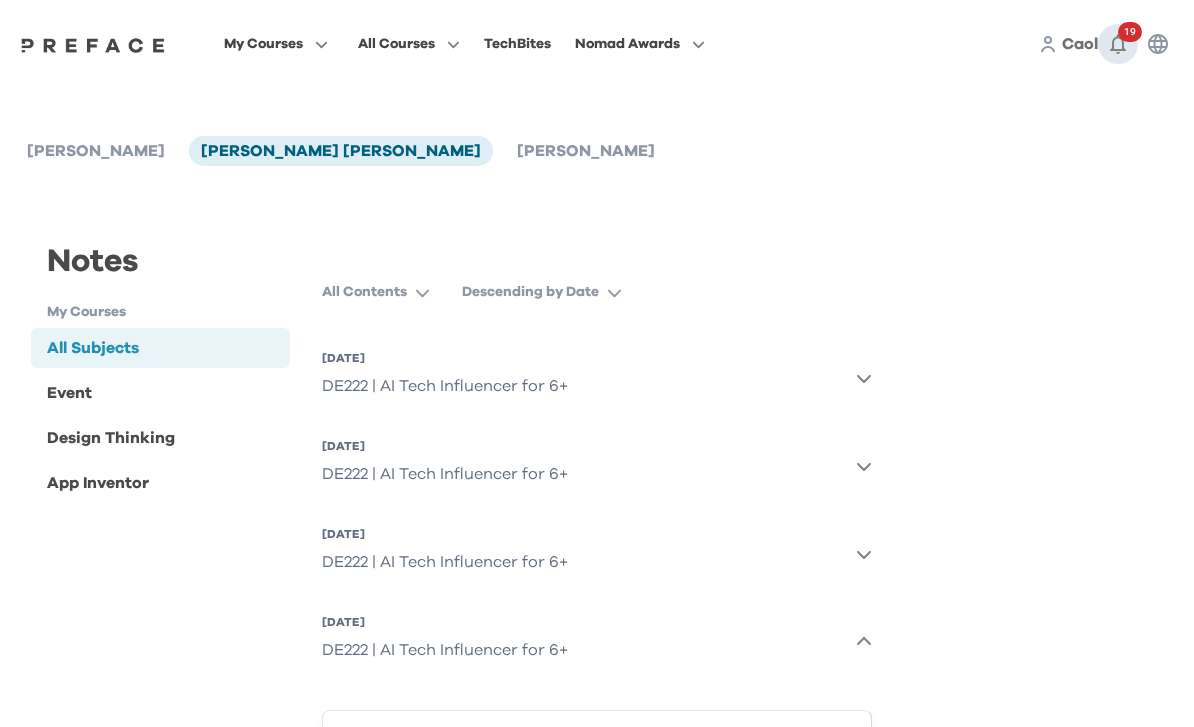 click 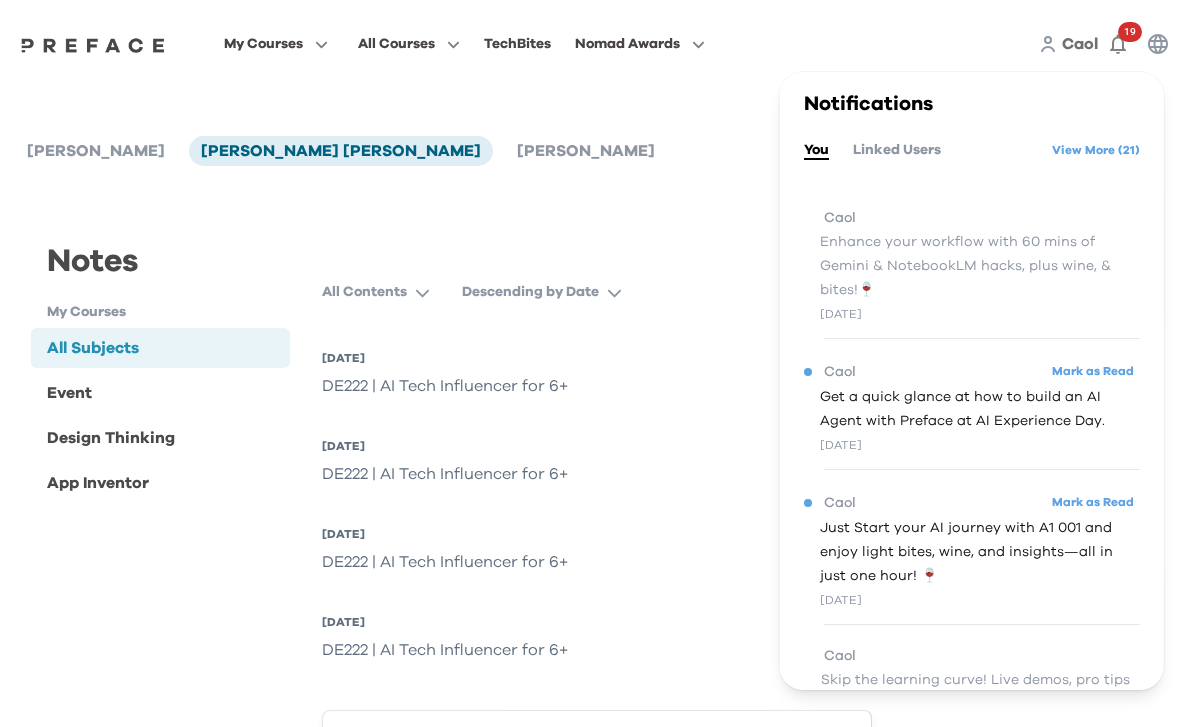 click on "Notes My Courses All Subjects Event Design Thinking App Inventor All Subjects All Contents Descending by Date 10 Jul 2025, Thu DE222 | AI Tech Influencer for 6+ 9 Jul 2025, Wed DE222 | AI Tech Influencer for 6+ 8 Jul 2025, Tue DE222 | AI Tech Influencer for 6+ 7 Jul 2025, Mon DE222 | AI Tech Influencer for 6+ Tech Influencer - Summer 2025 - L1 26 Jun 2025, Thu DE221 | Super App Builder with AI 25 Jun 2025, Wed DE221 | Super App Builder with AI 24 Jun 2025, Tue DE221 | Super App Builder with AI 23 Jun 2025, Mon DE221 | Super App Builder with AI 1 Jun 2025, Sun Kids' Summer Experience Day 2025" at bounding box center (597, 723) 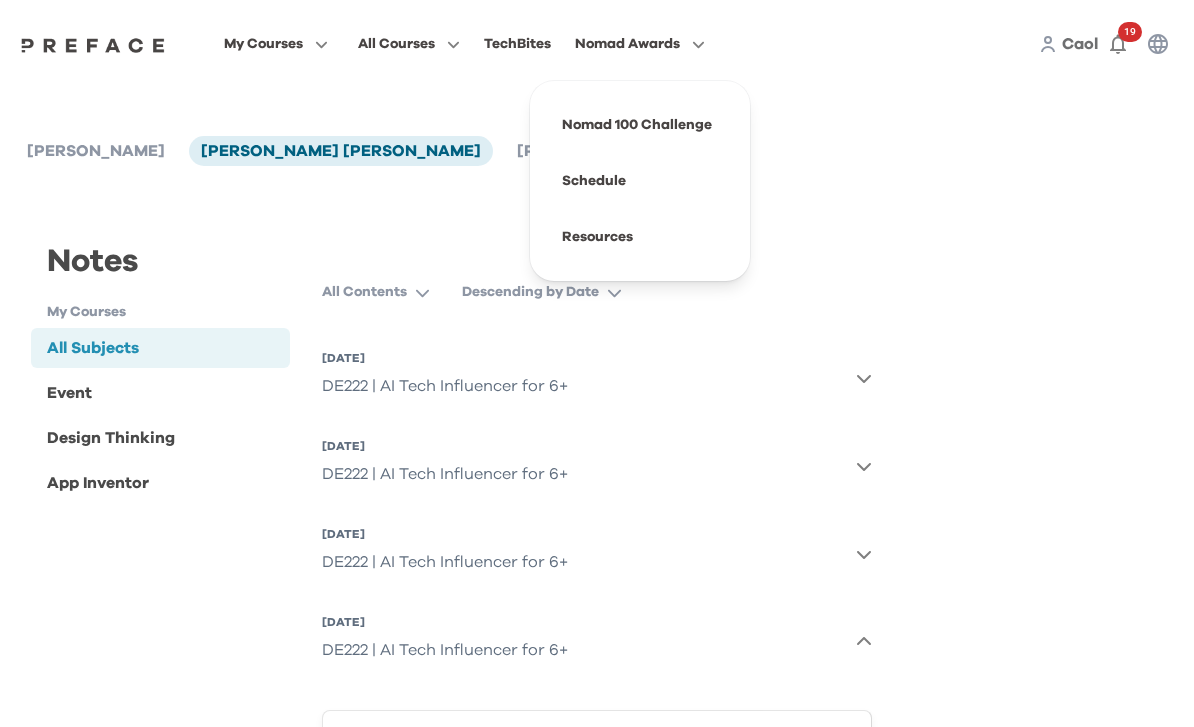 click on "Nomad Awards" at bounding box center (627, 44) 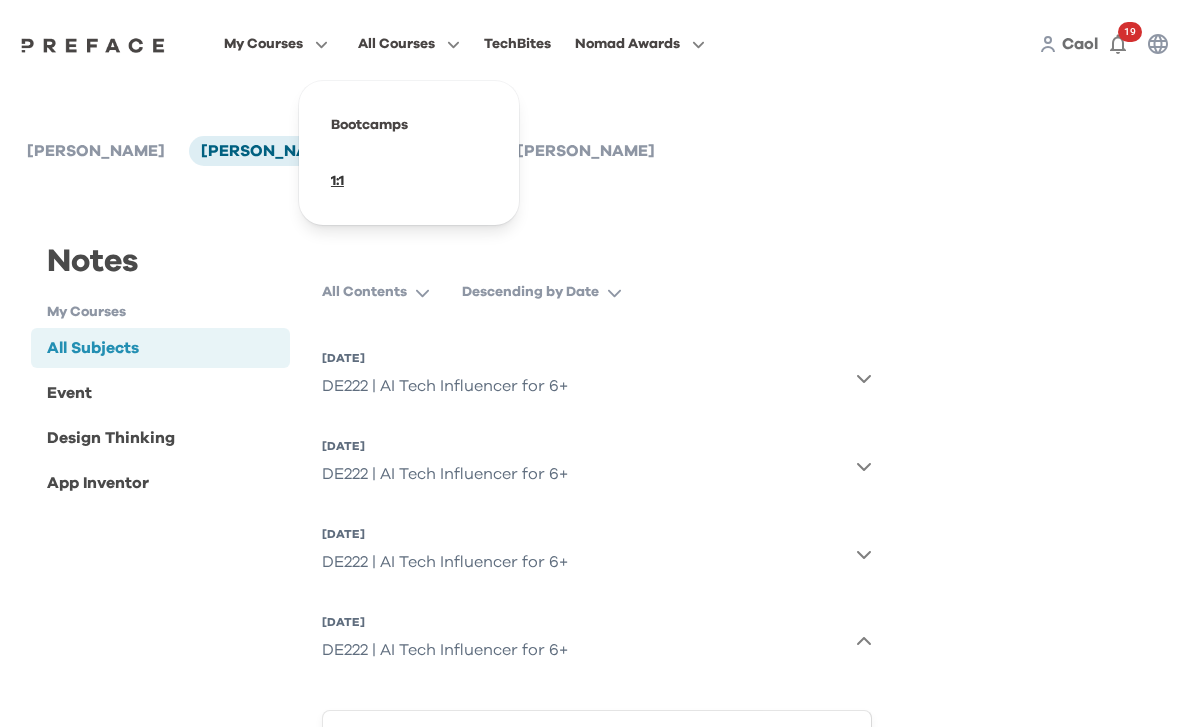 click at bounding box center [409, 181] 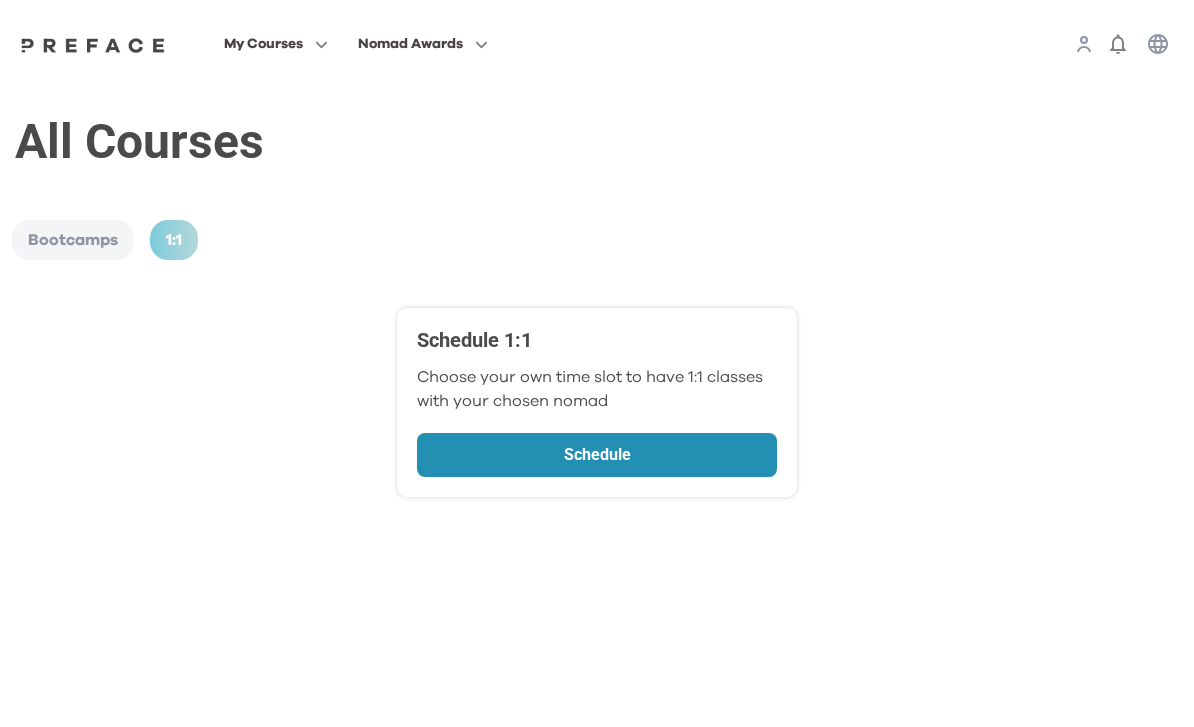 scroll, scrollTop: 0, scrollLeft: 0, axis: both 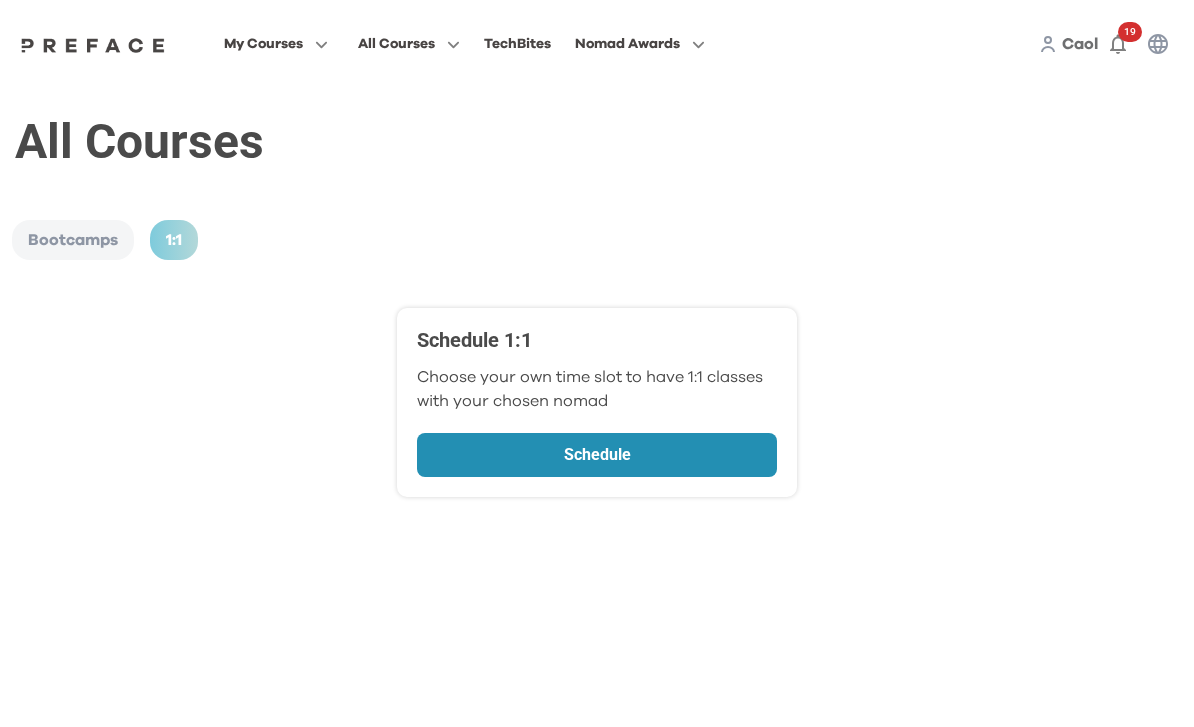 click on "Schedule" at bounding box center [597, 455] 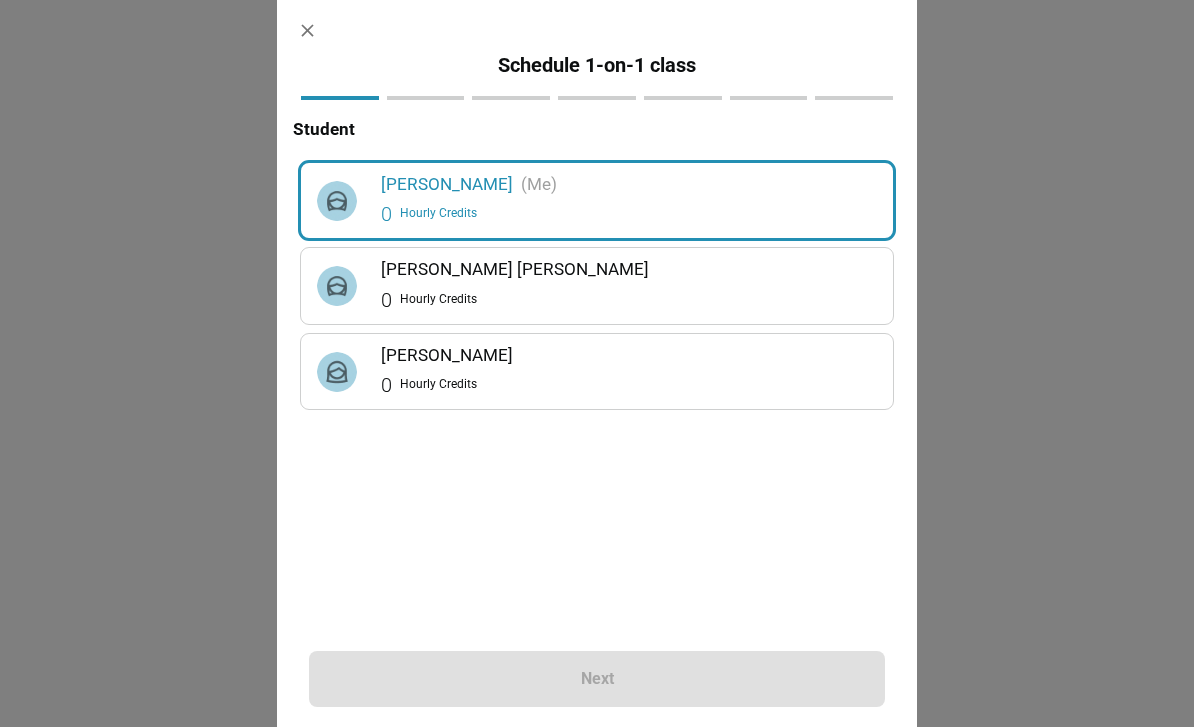scroll, scrollTop: 0, scrollLeft: 0, axis: both 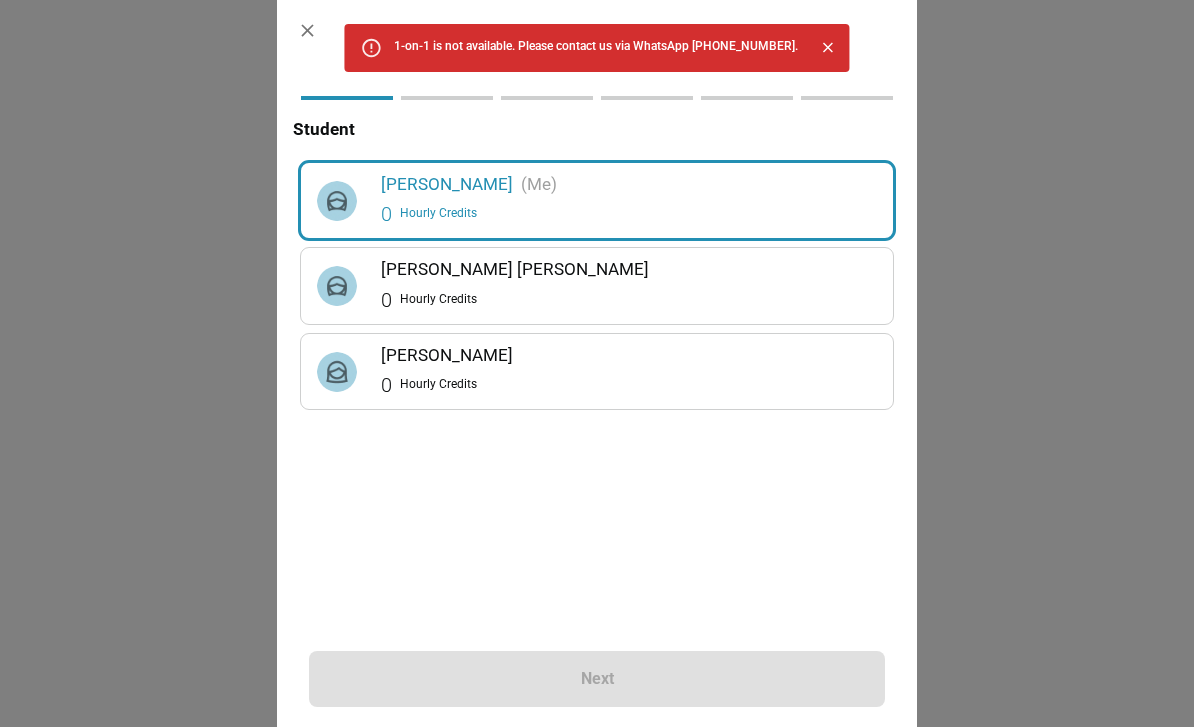 click 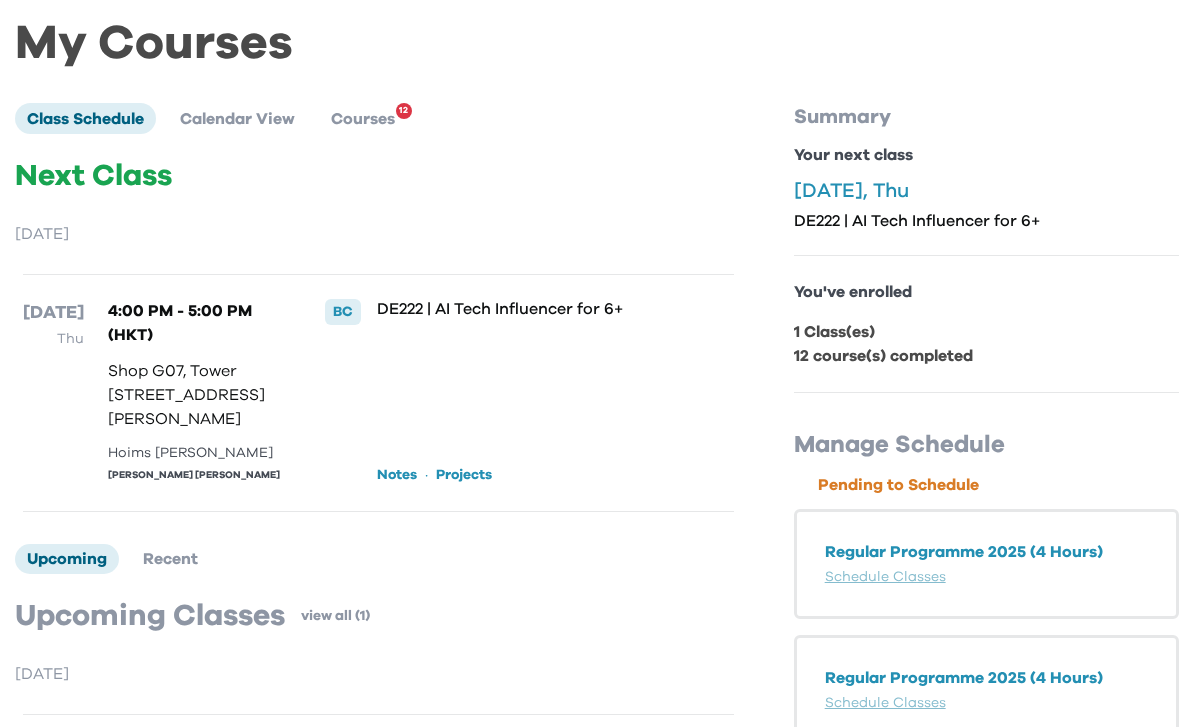 scroll, scrollTop: 79, scrollLeft: 0, axis: vertical 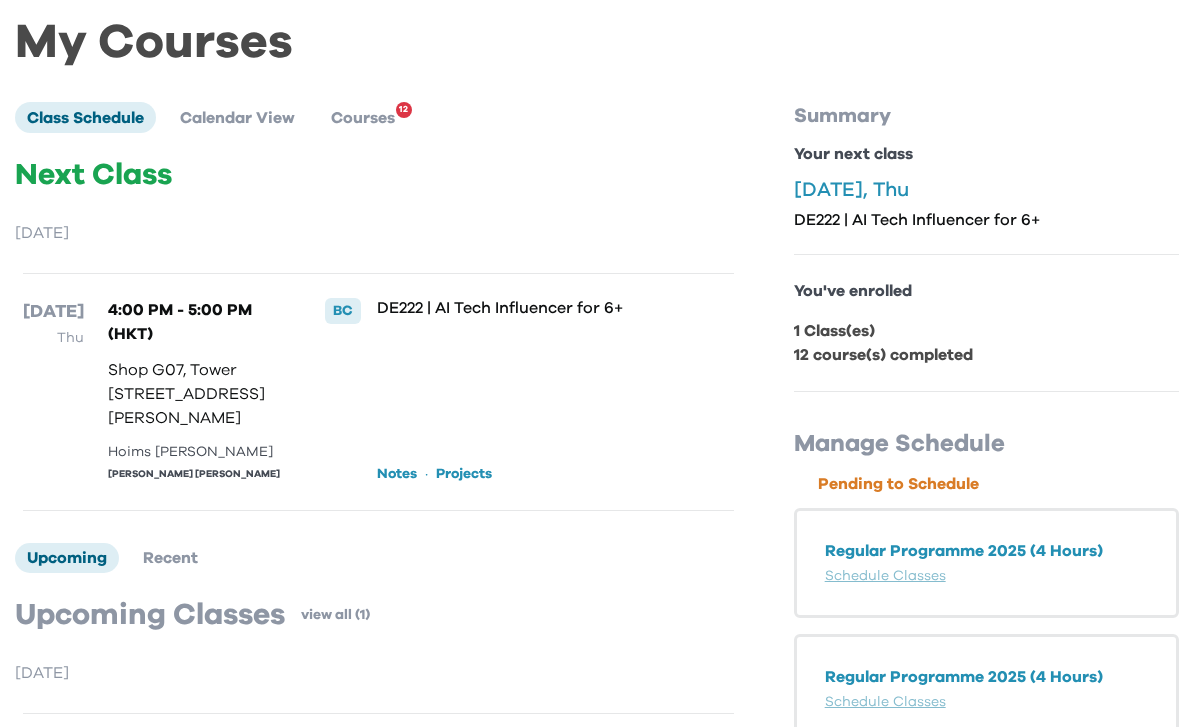 click on "Notes" at bounding box center (397, 475) 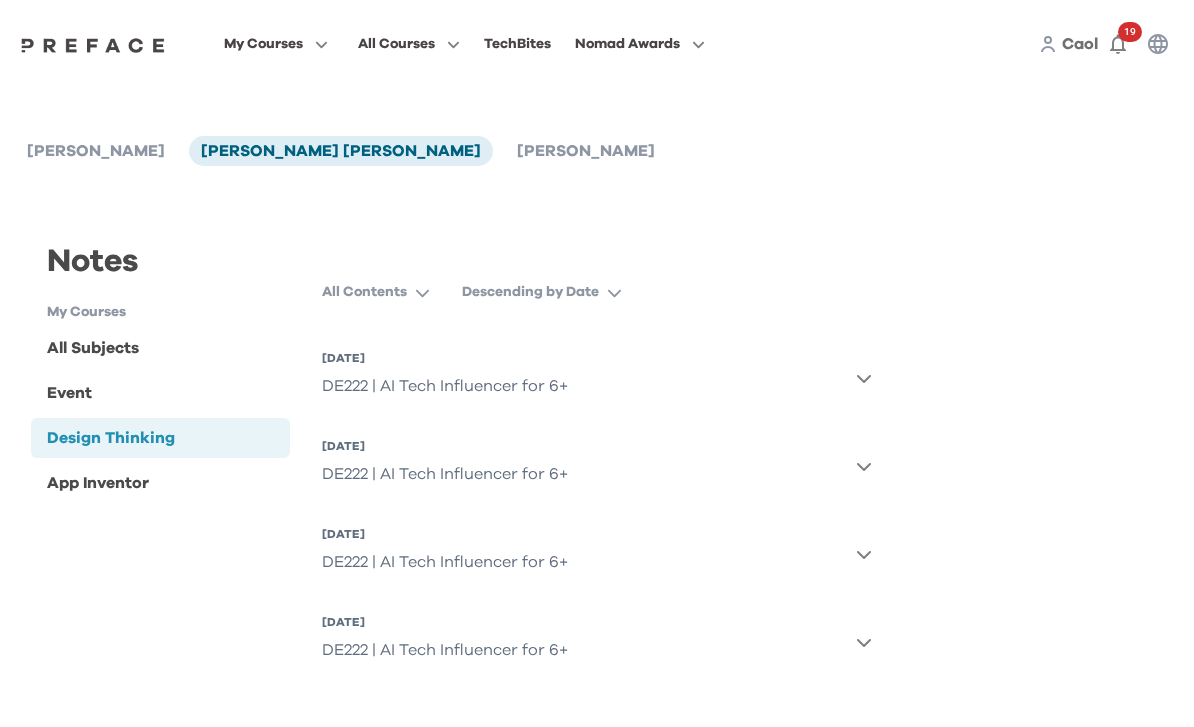scroll, scrollTop: 7, scrollLeft: 0, axis: vertical 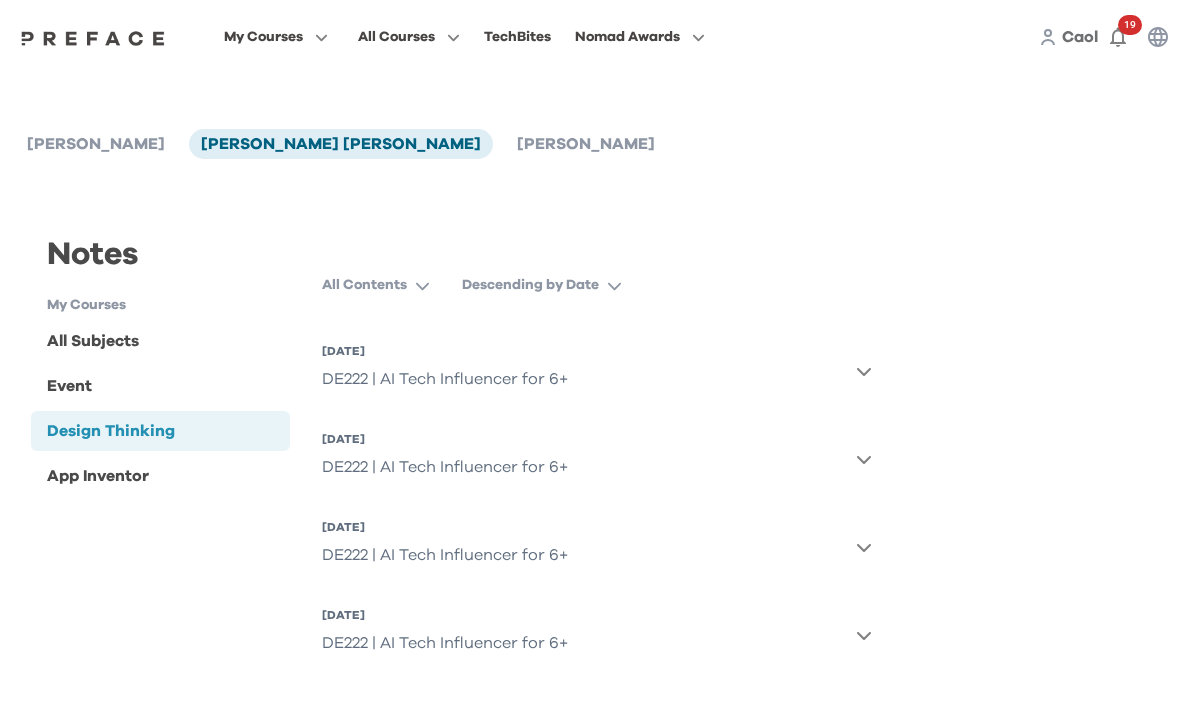 click on "DE222 | AI Tech Influencer for 6+" at bounding box center [445, 555] 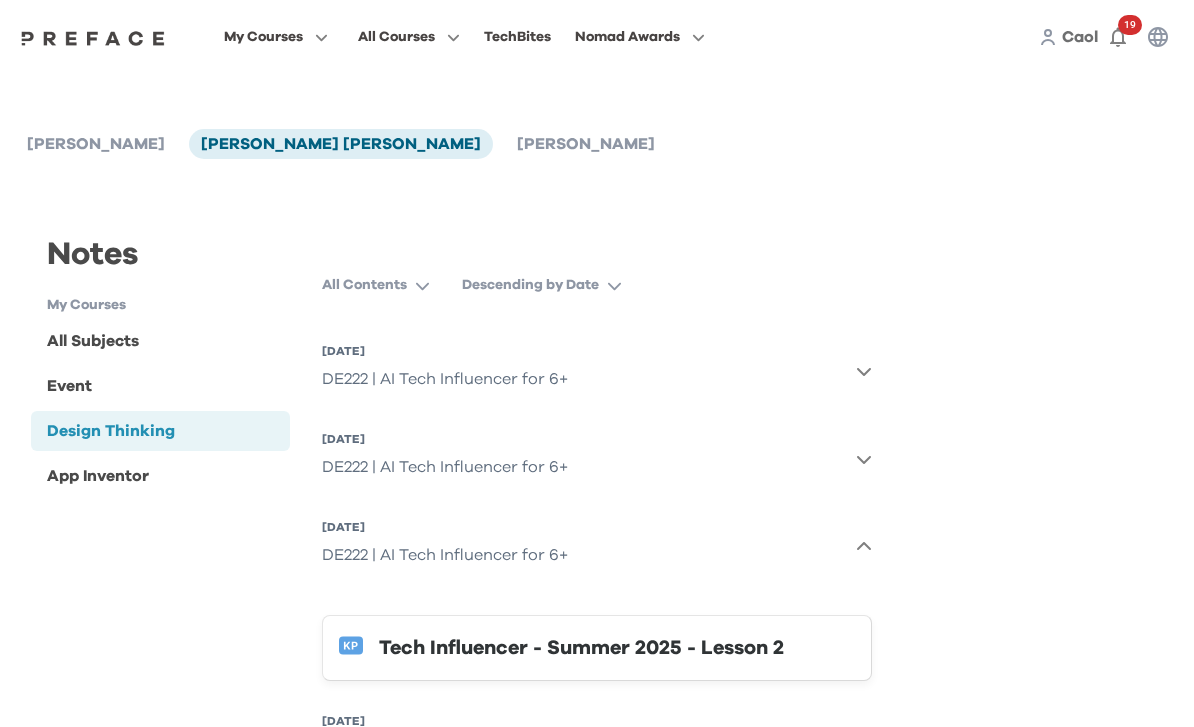 click on "Tech Influencer - Summer 2025 - Lesson 2" at bounding box center (617, 648) 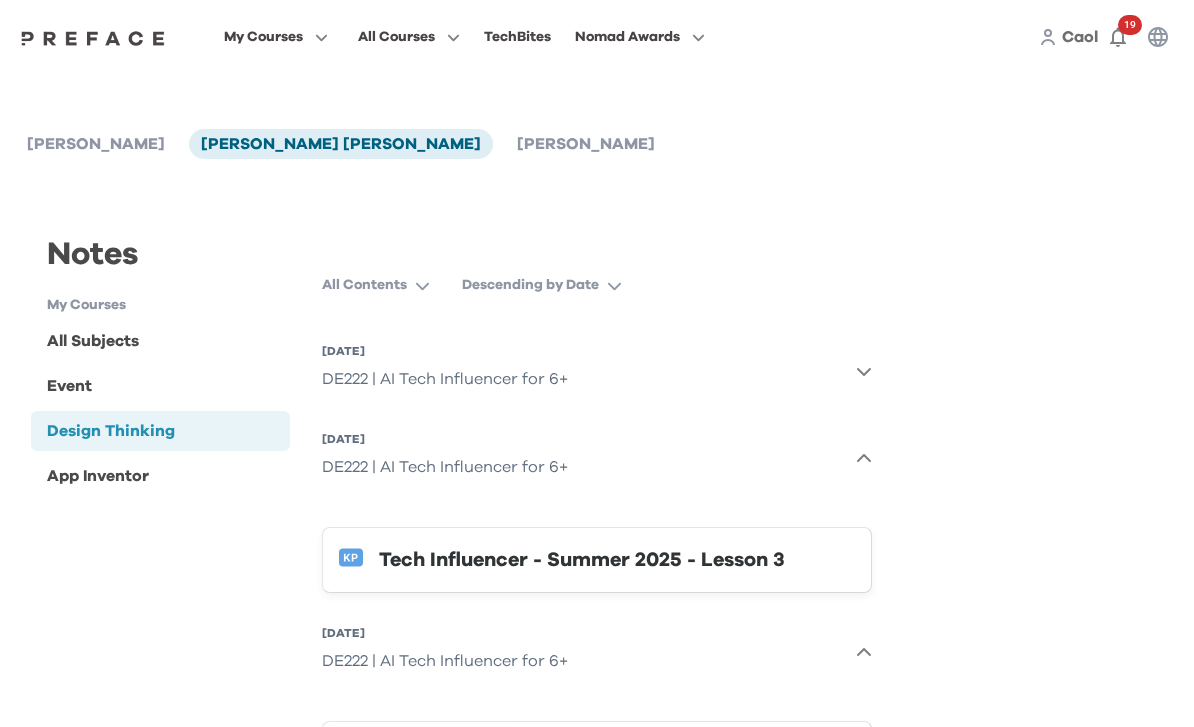 click on "Tech Influencer - Summer 2025 - Lesson 3" at bounding box center (617, 560) 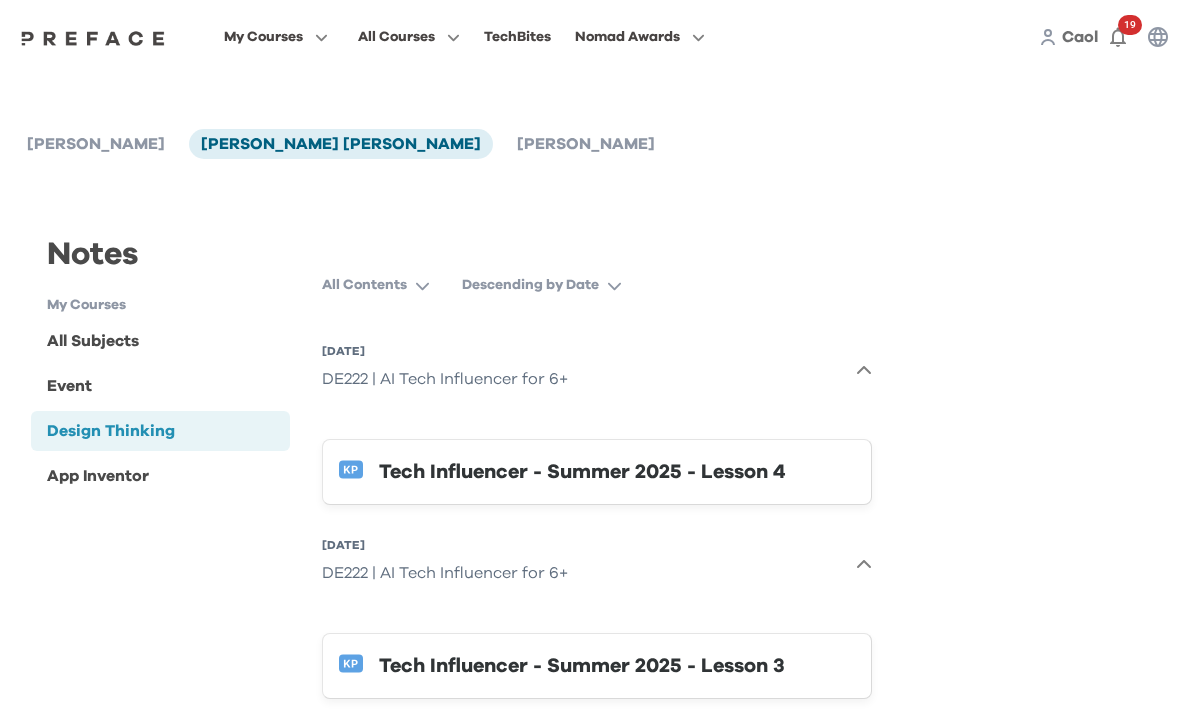 click on "Tech Influencer - Summer 2025 - Lesson 4" at bounding box center (617, 472) 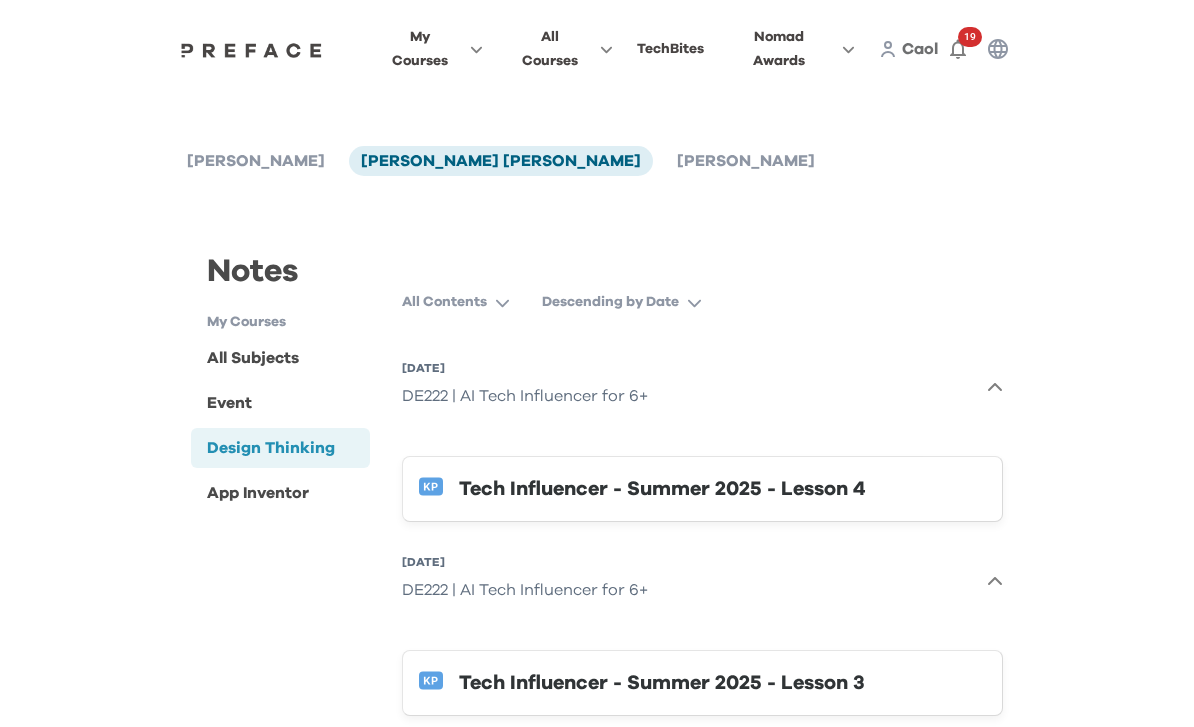 scroll, scrollTop: 7, scrollLeft: 0, axis: vertical 